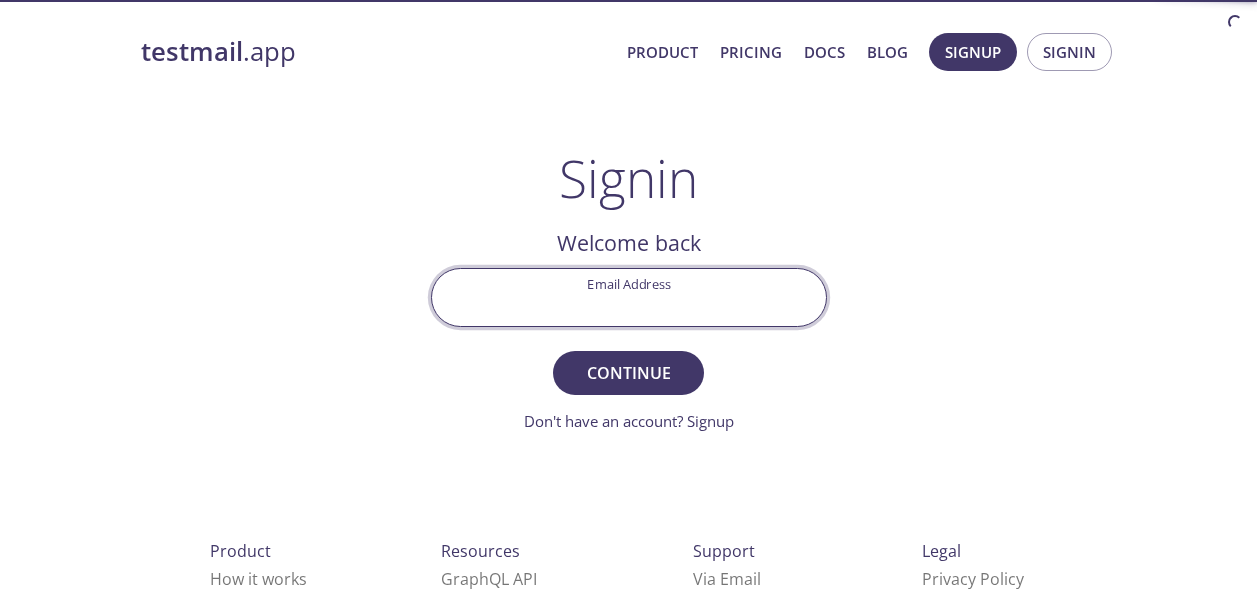 scroll, scrollTop: 0, scrollLeft: 0, axis: both 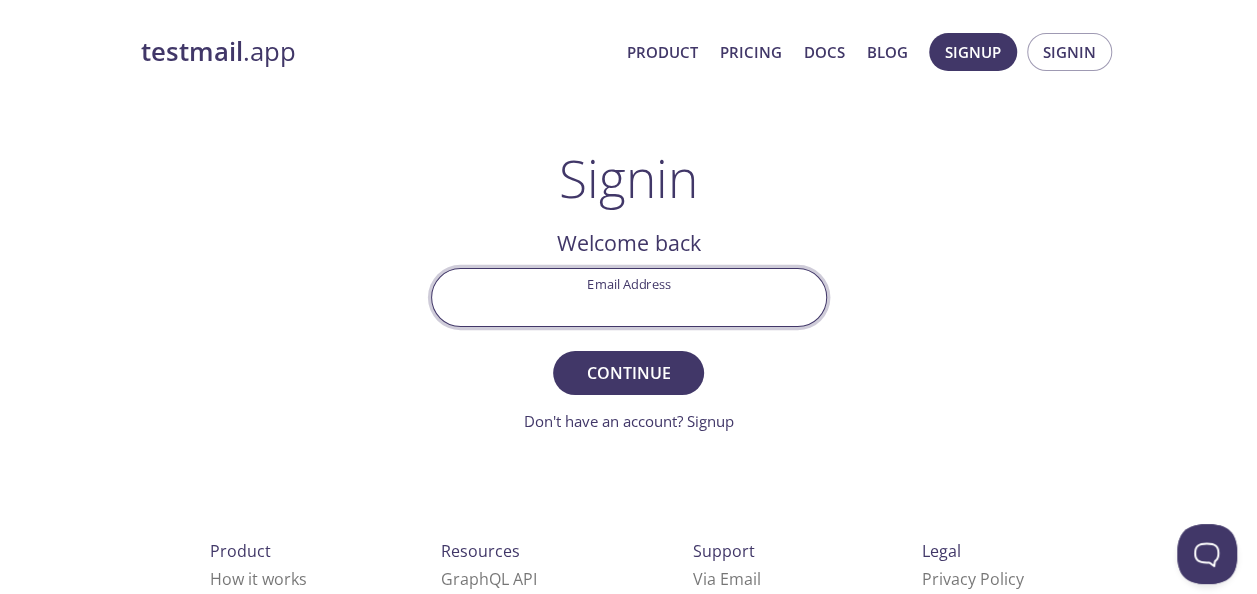 paste on "[PERSON_NAME][EMAIL_ADDRESS][DOMAIN_NAME]" 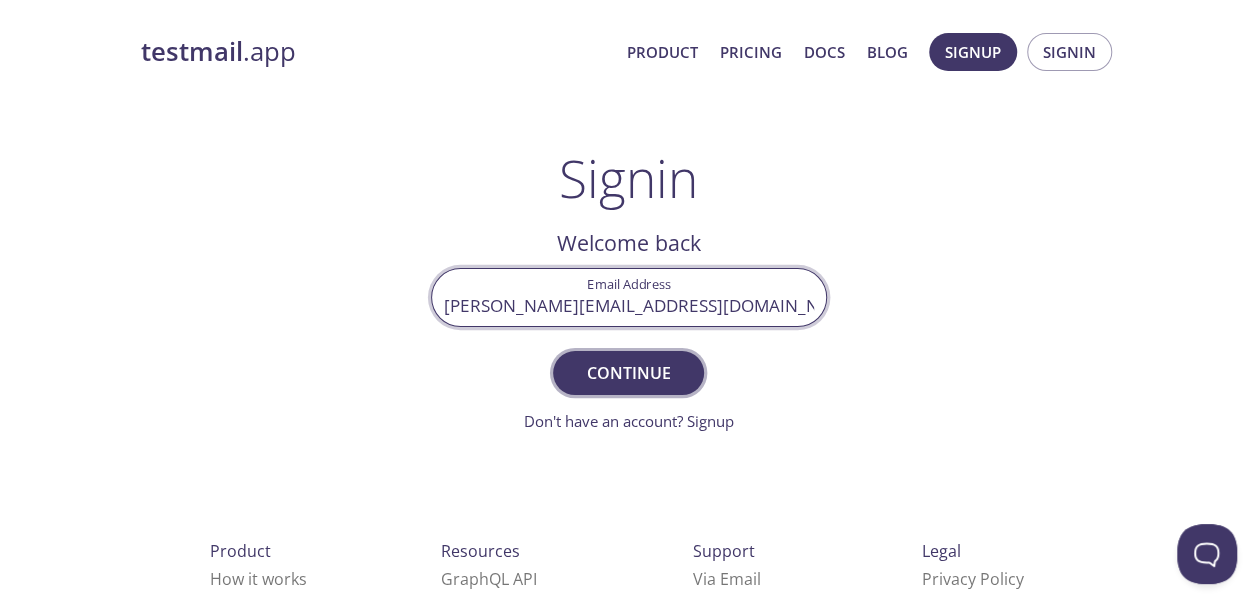 type on "[PERSON_NAME][EMAIL_ADDRESS][DOMAIN_NAME]" 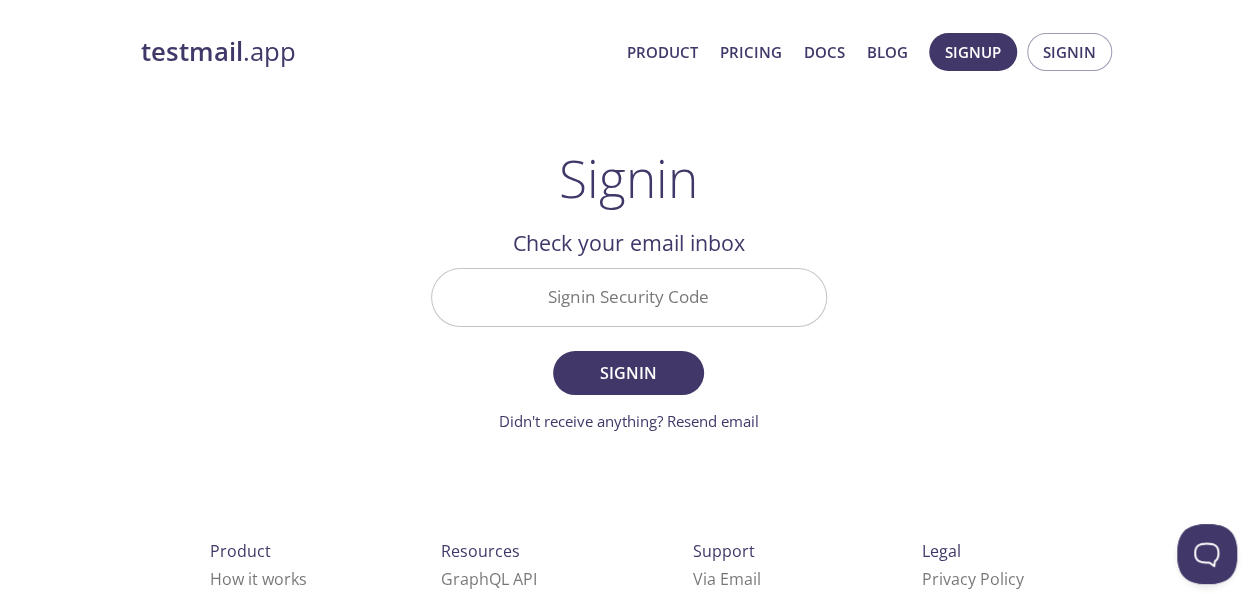 click on "Signin Security Code" at bounding box center (629, 297) 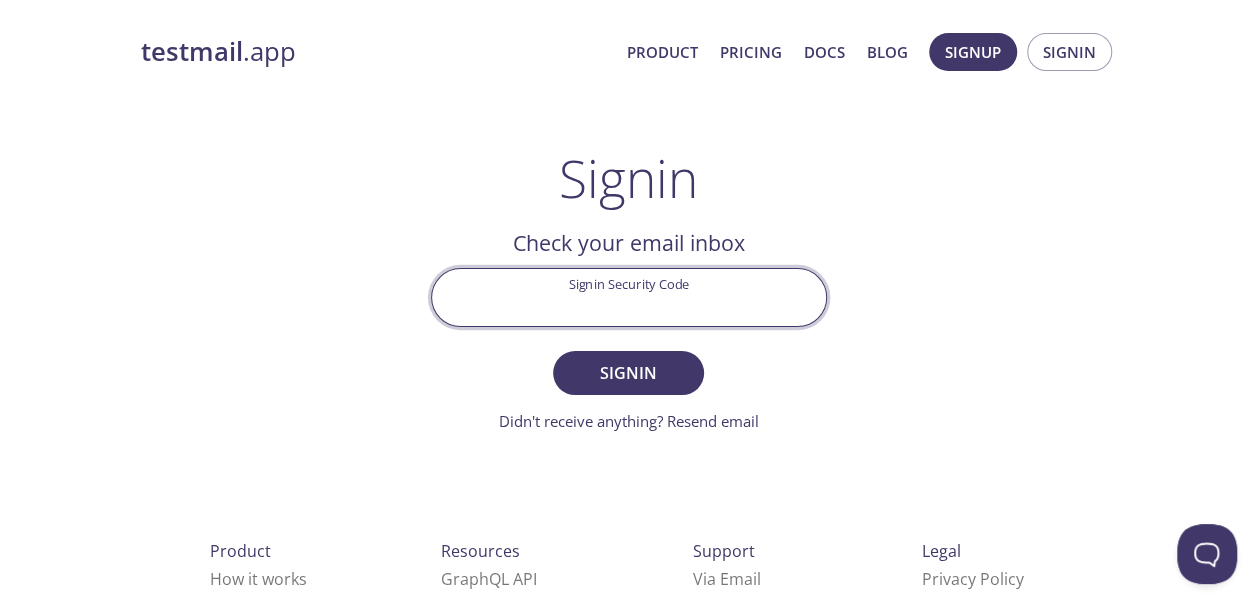 paste on "PQXXAC2" 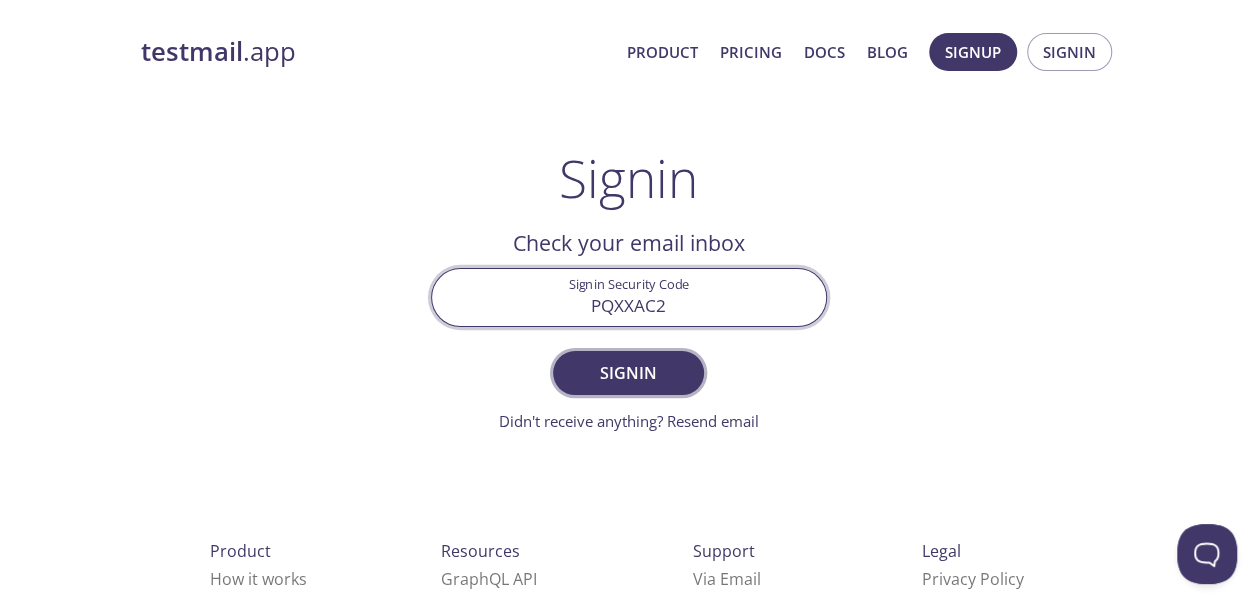 type on "PQXXAC2" 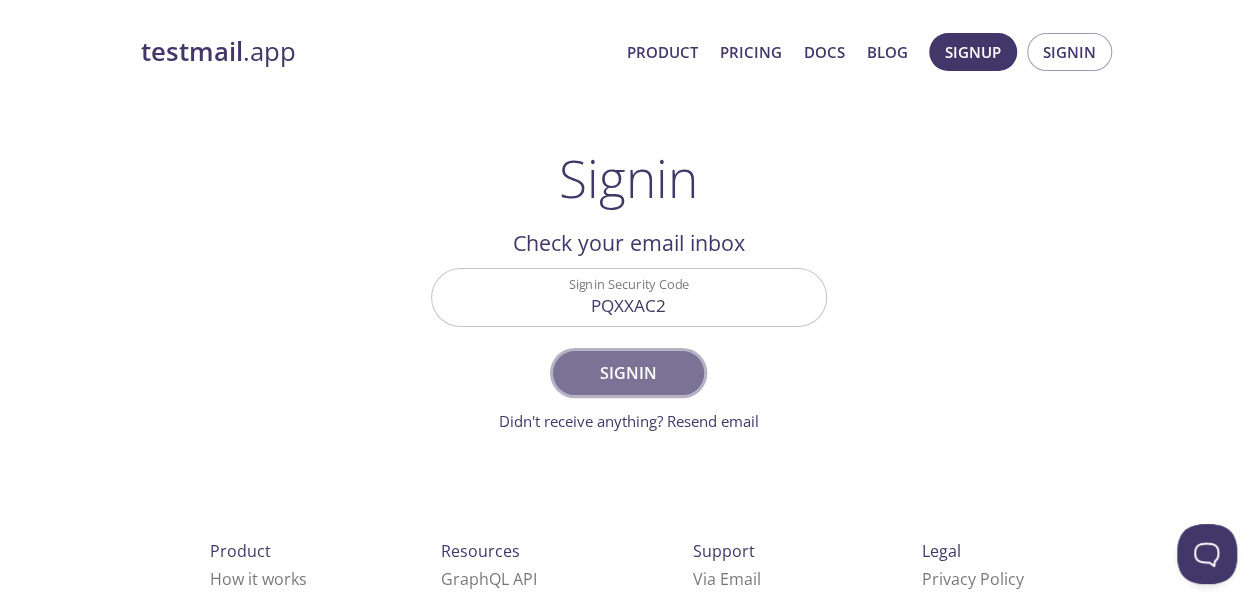 click on "Signin" at bounding box center (628, 373) 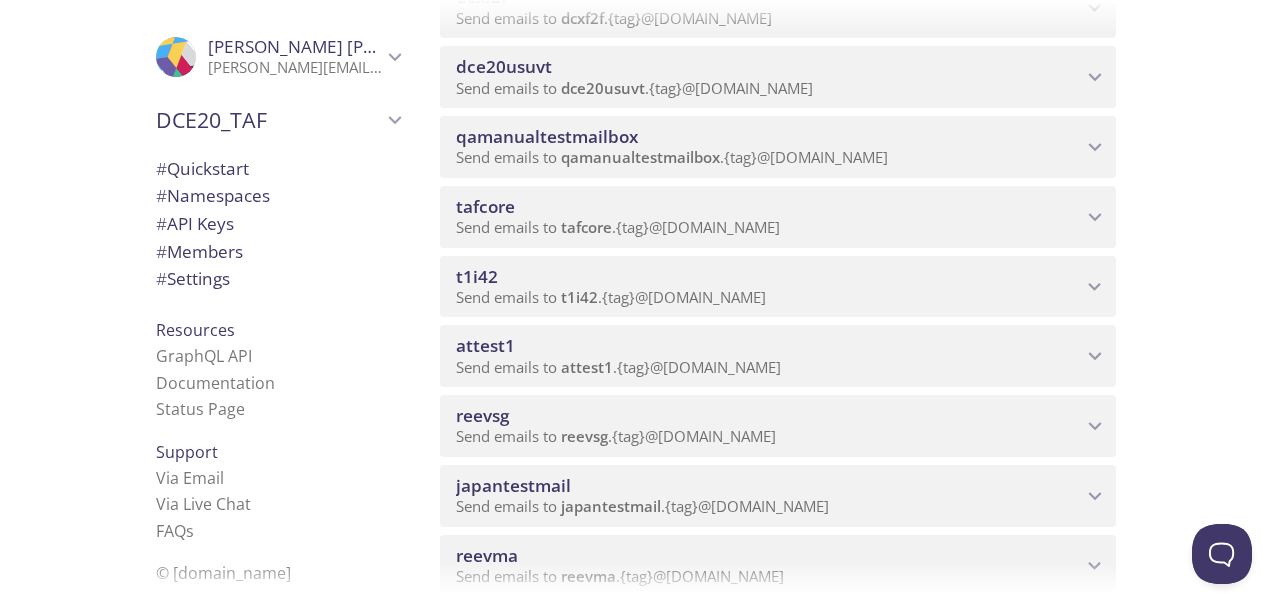 scroll, scrollTop: 1291, scrollLeft: 0, axis: vertical 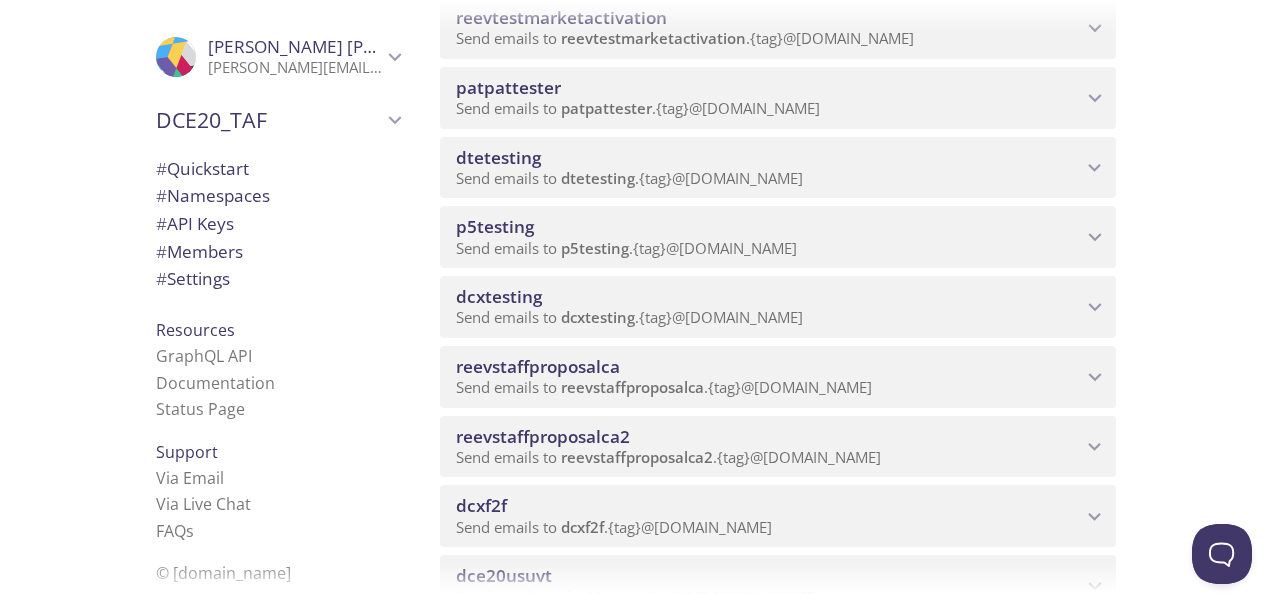 click on "dcxtesting" at bounding box center (769, 297) 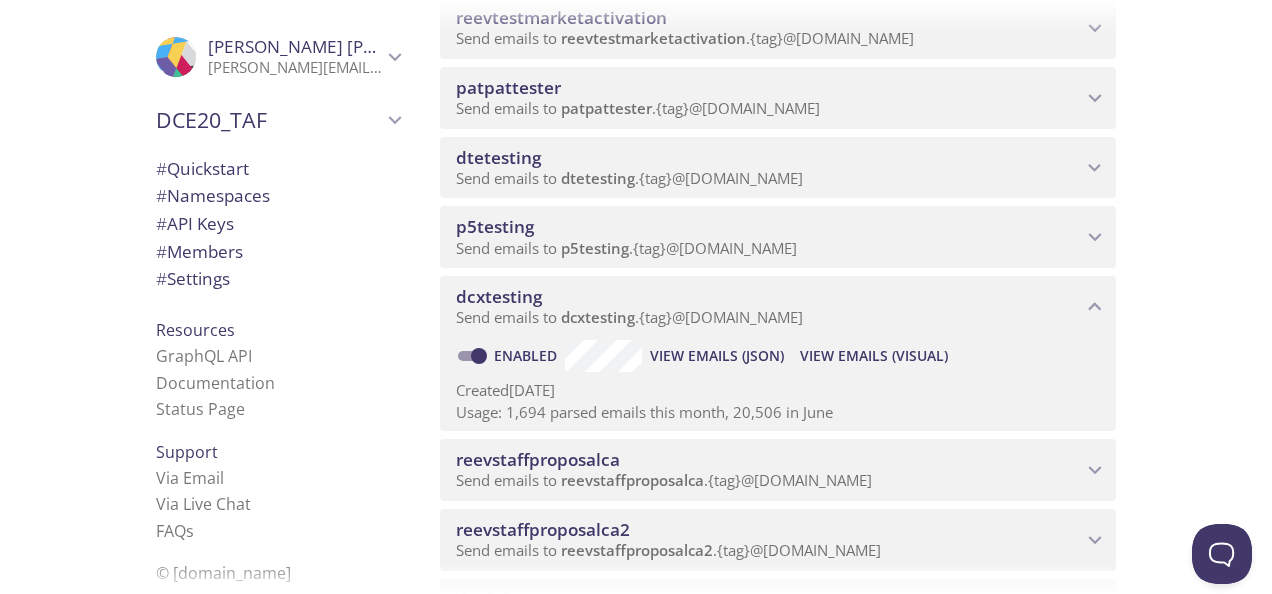 click on "View Emails (Visual)" at bounding box center [874, 356] 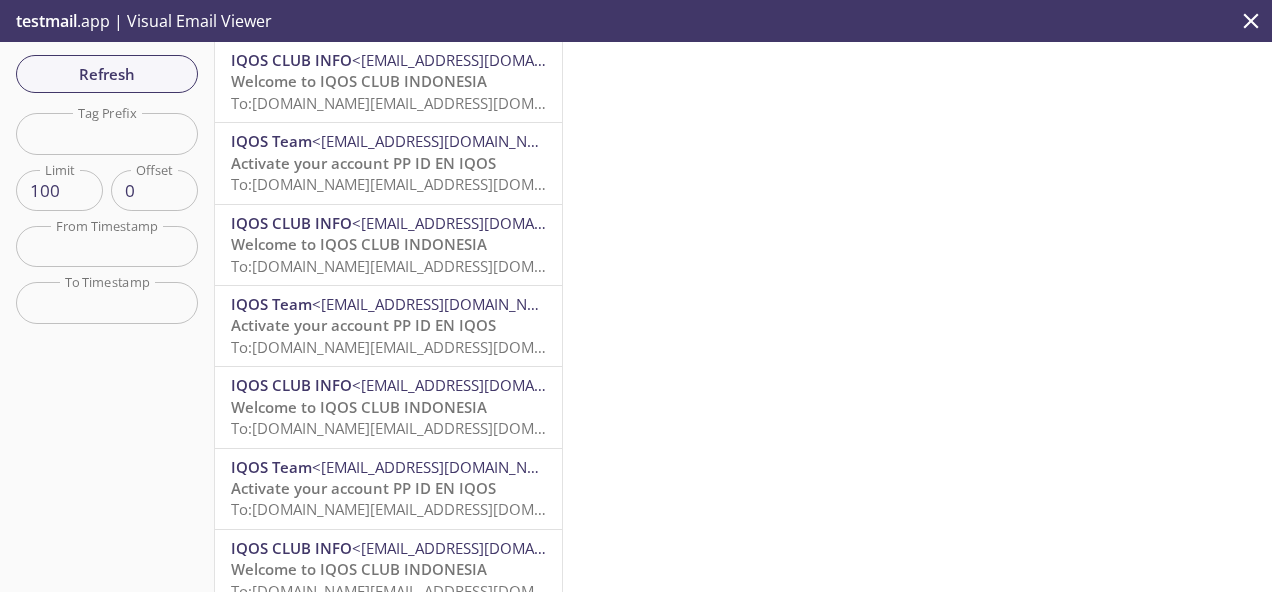 click on "Welcome to IQOS CLUB INDONESIA" at bounding box center [359, 81] 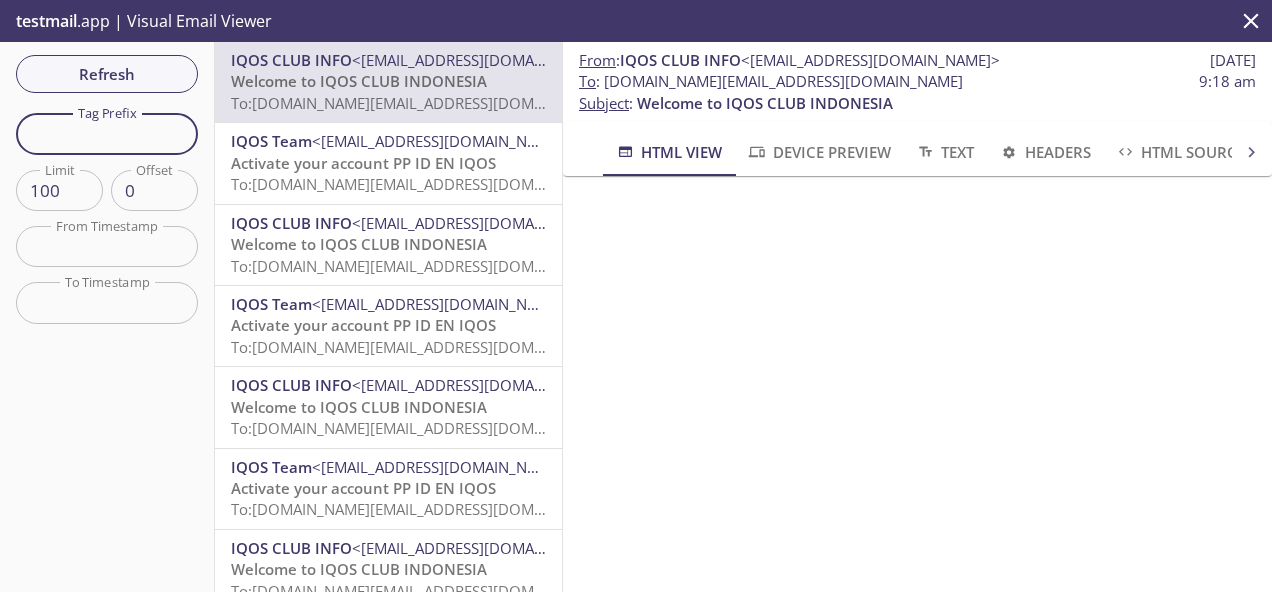 click at bounding box center [107, 133] 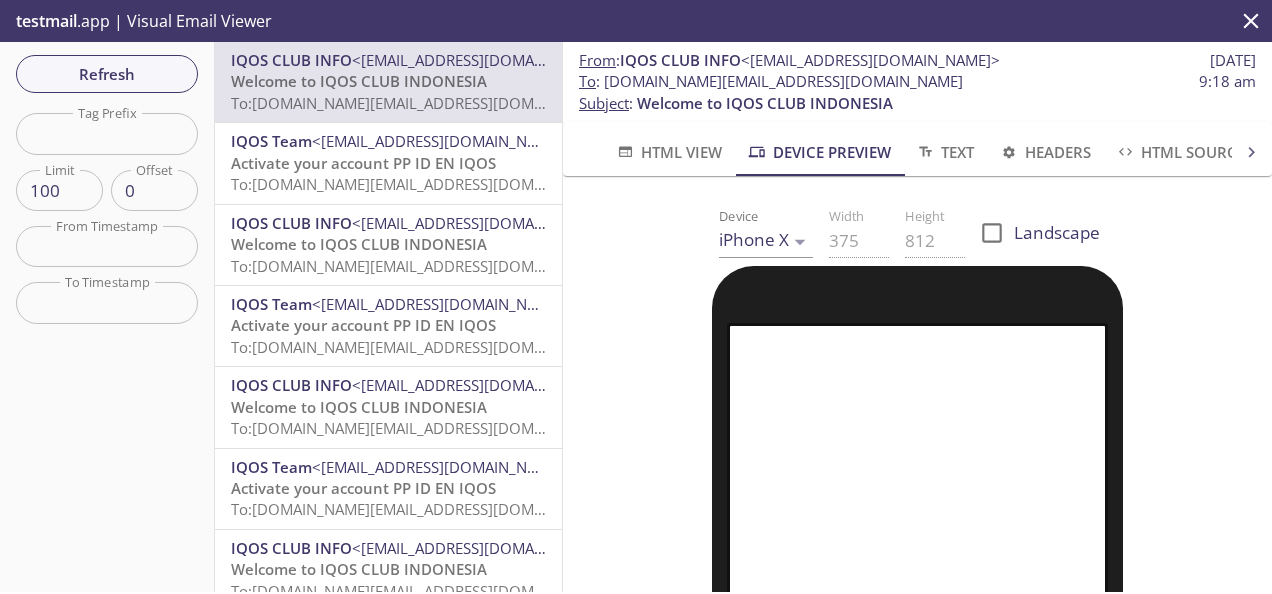 scroll, scrollTop: 300, scrollLeft: 0, axis: vertical 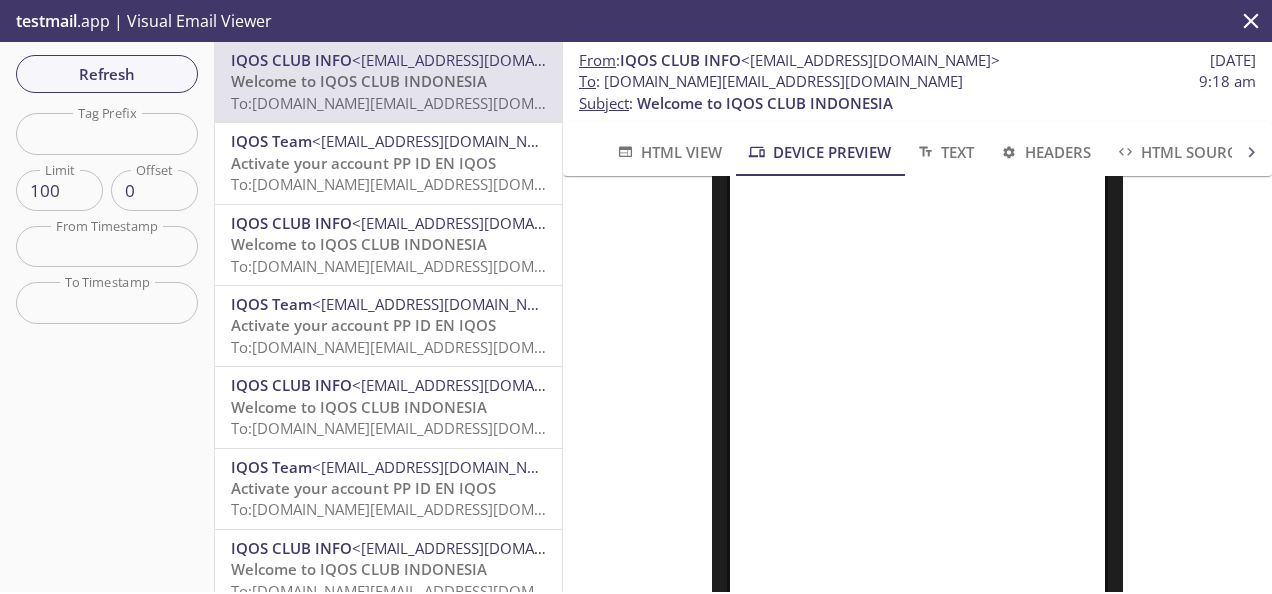 click on "Activate your account PP ID EN IQOS" at bounding box center (363, 163) 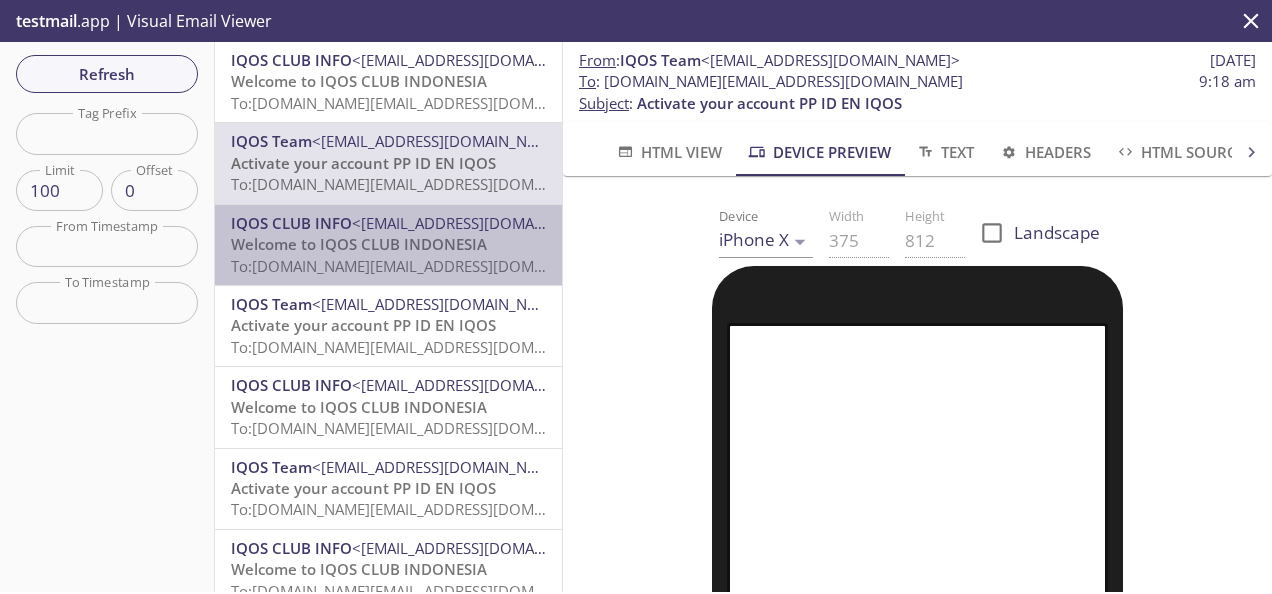 click on "<[EMAIL_ADDRESS][DOMAIN_NAME]>" at bounding box center (481, 223) 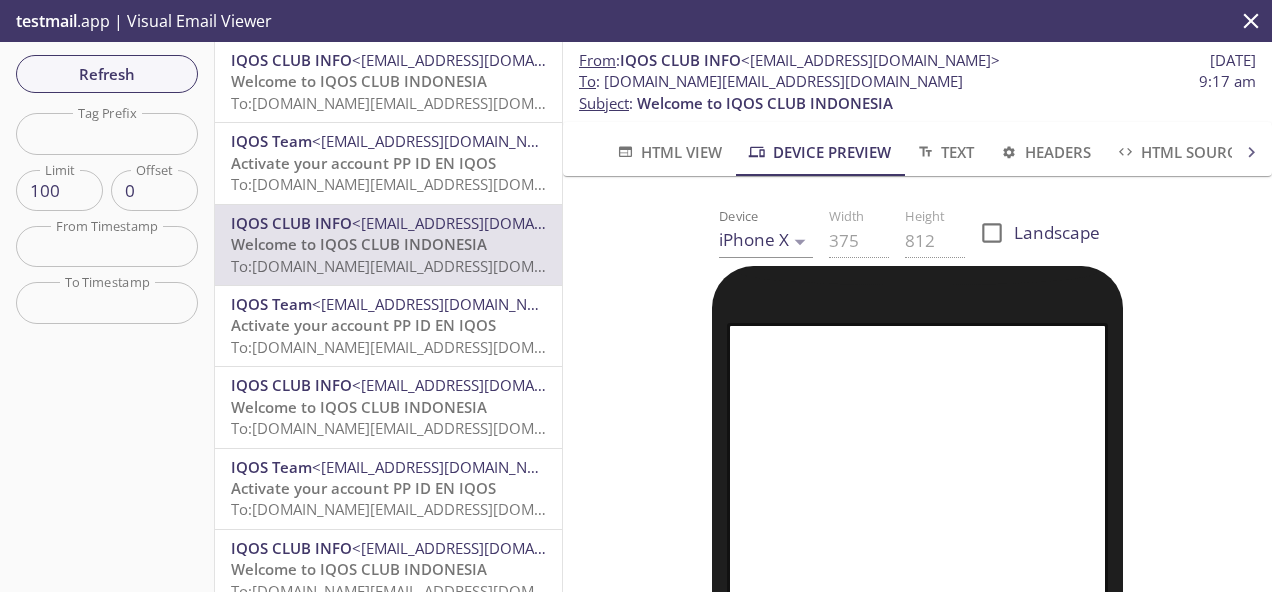 click on "<[EMAIL_ADDRESS][DOMAIN_NAME]>" at bounding box center (441, 304) 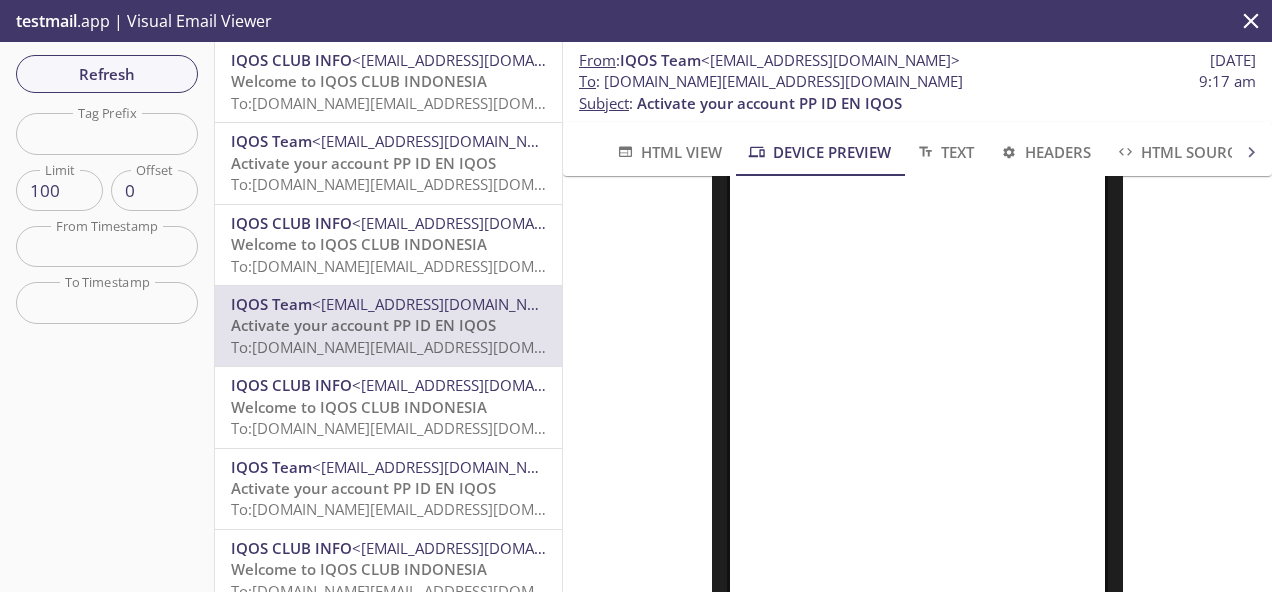 scroll, scrollTop: 300, scrollLeft: 0, axis: vertical 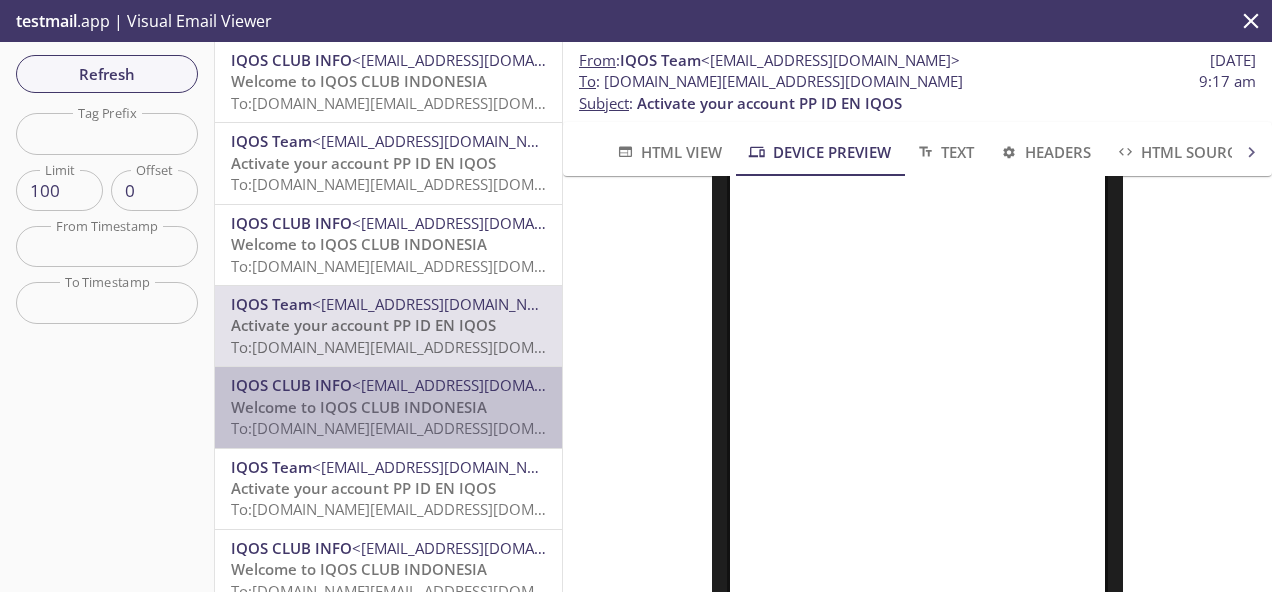 click on "Welcome to IQOS CLUB INDONESIA" at bounding box center (359, 407) 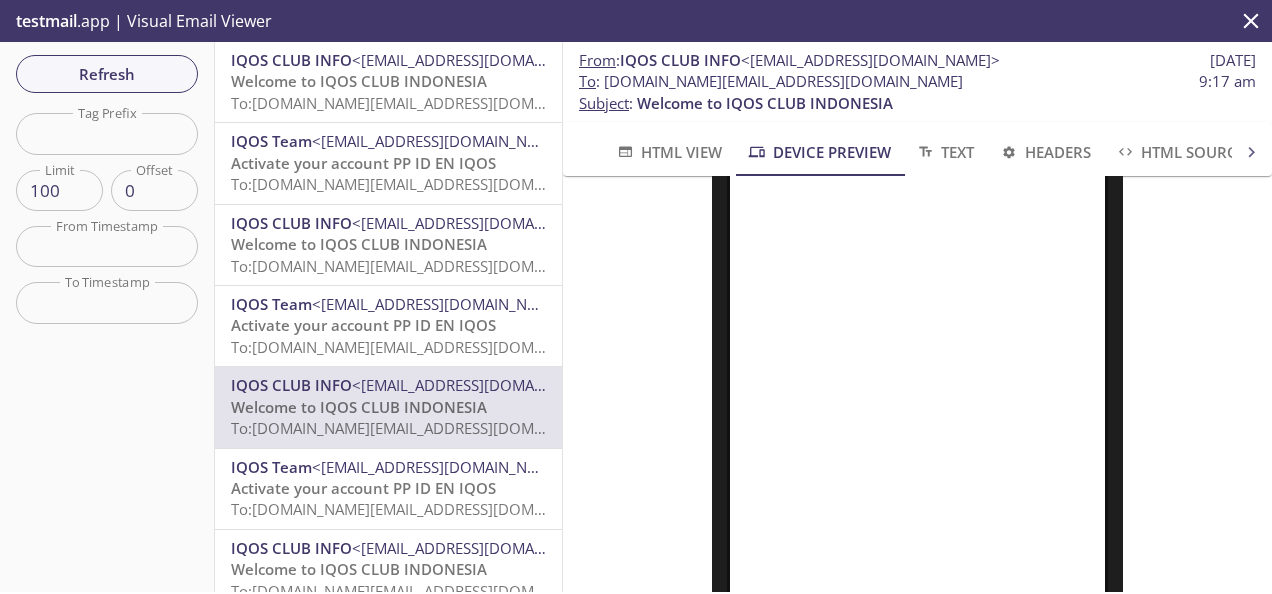 scroll, scrollTop: 0, scrollLeft: 0, axis: both 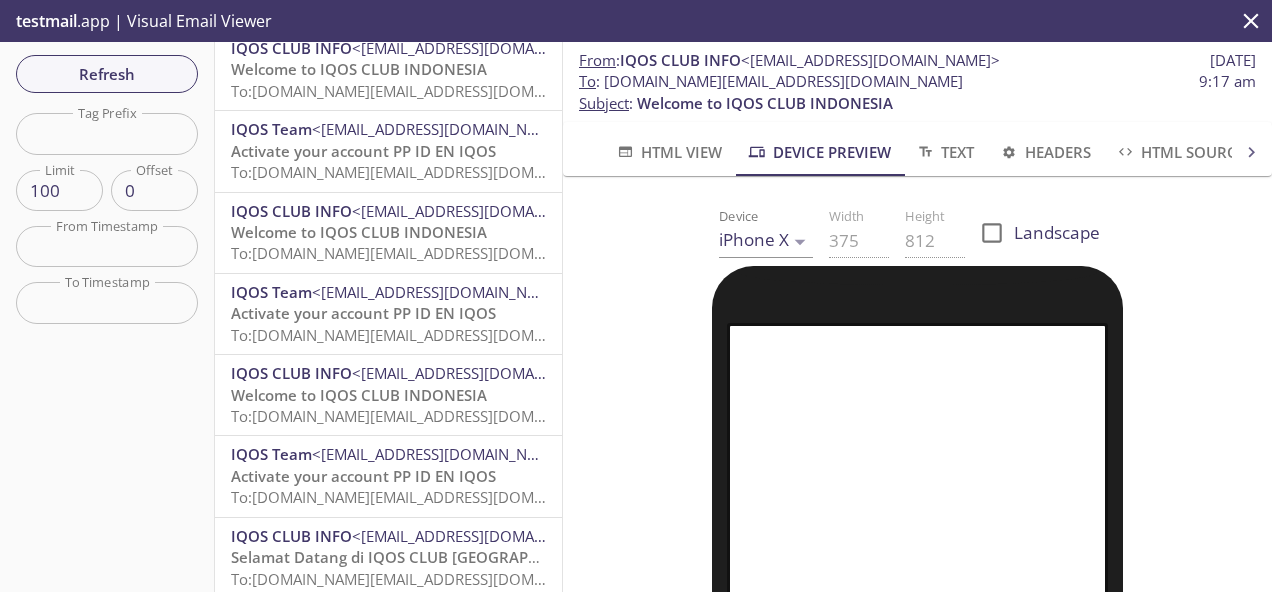 click on "100" at bounding box center (59, 190) 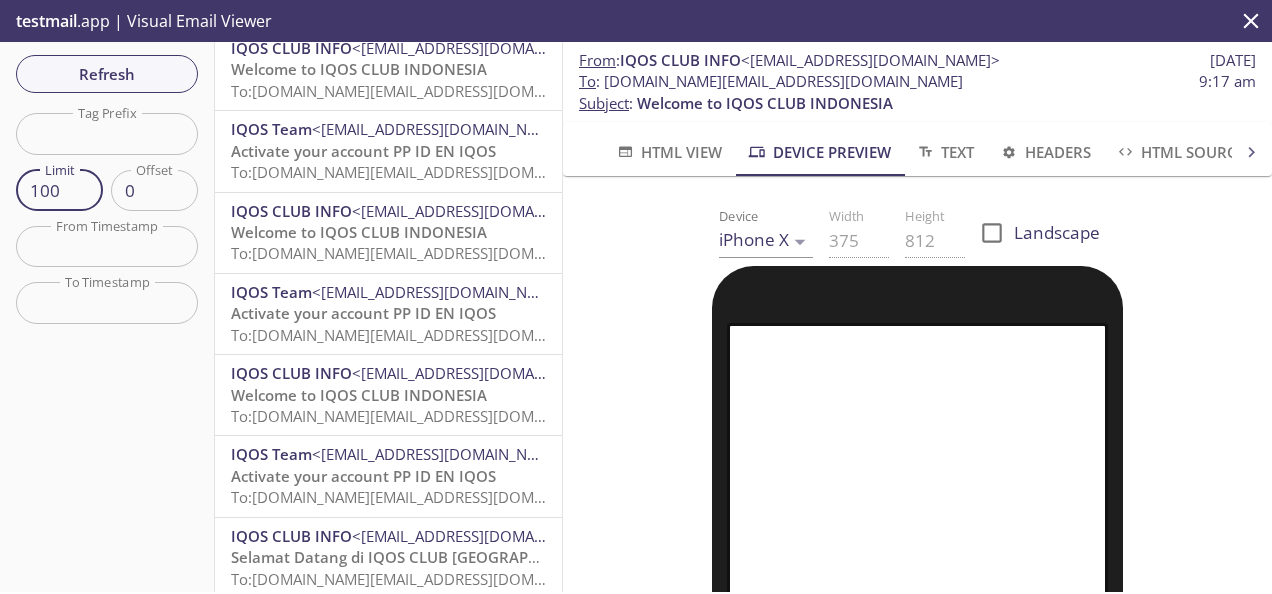 click on "100" at bounding box center (59, 190) 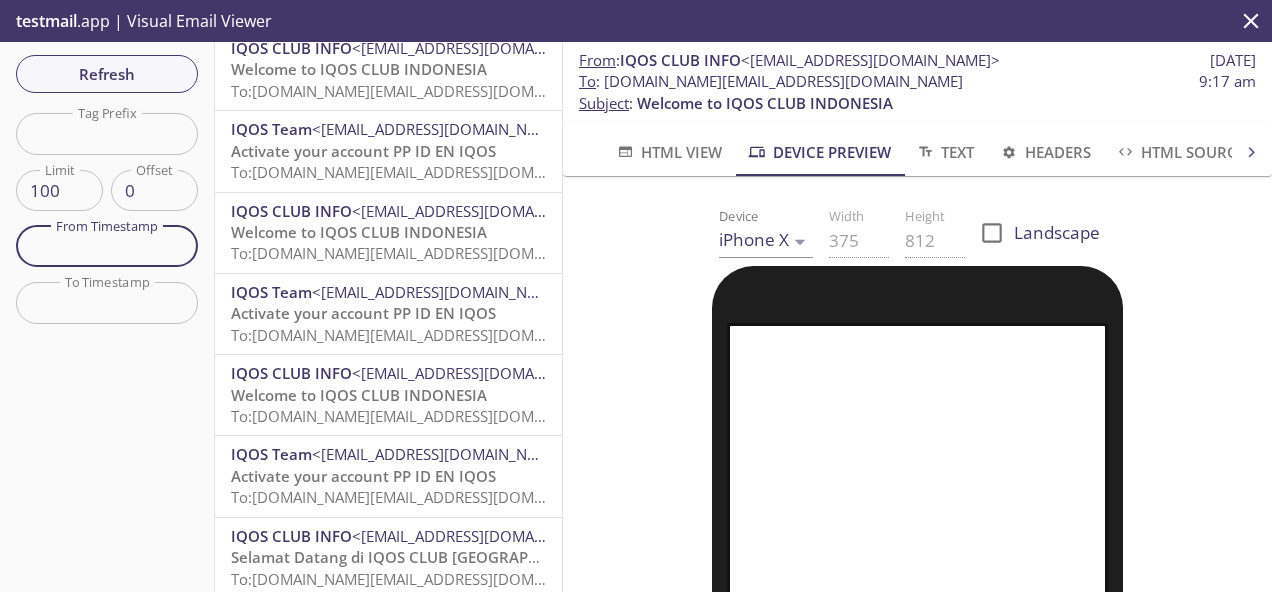 click at bounding box center (107, 246) 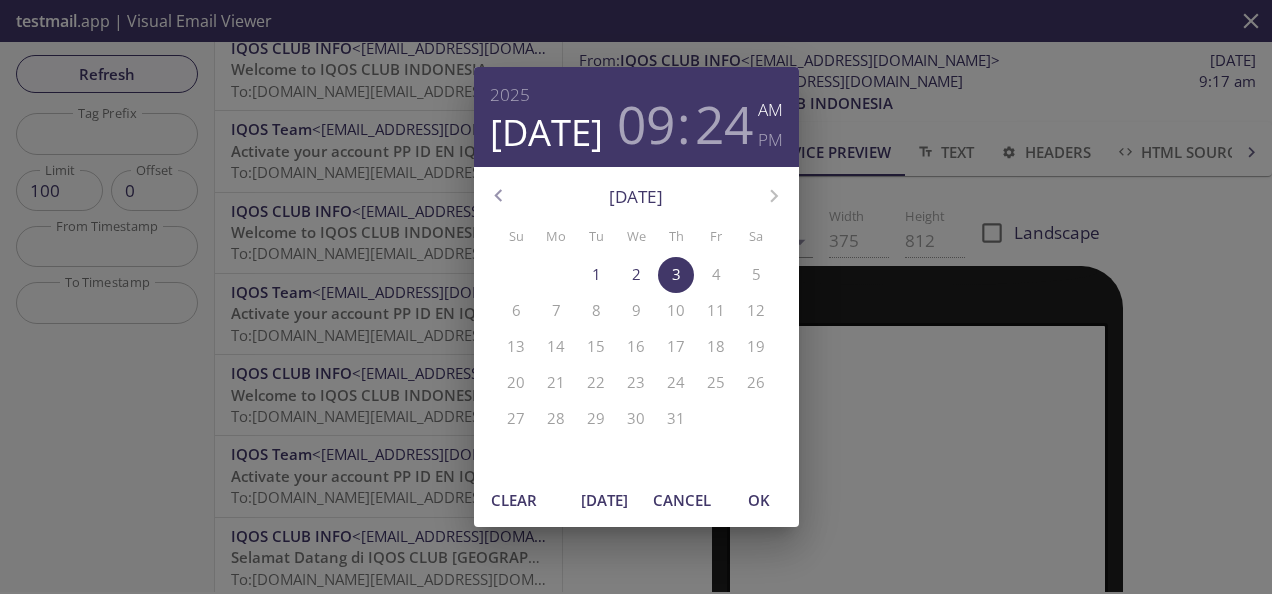 click on "1" at bounding box center [596, 274] 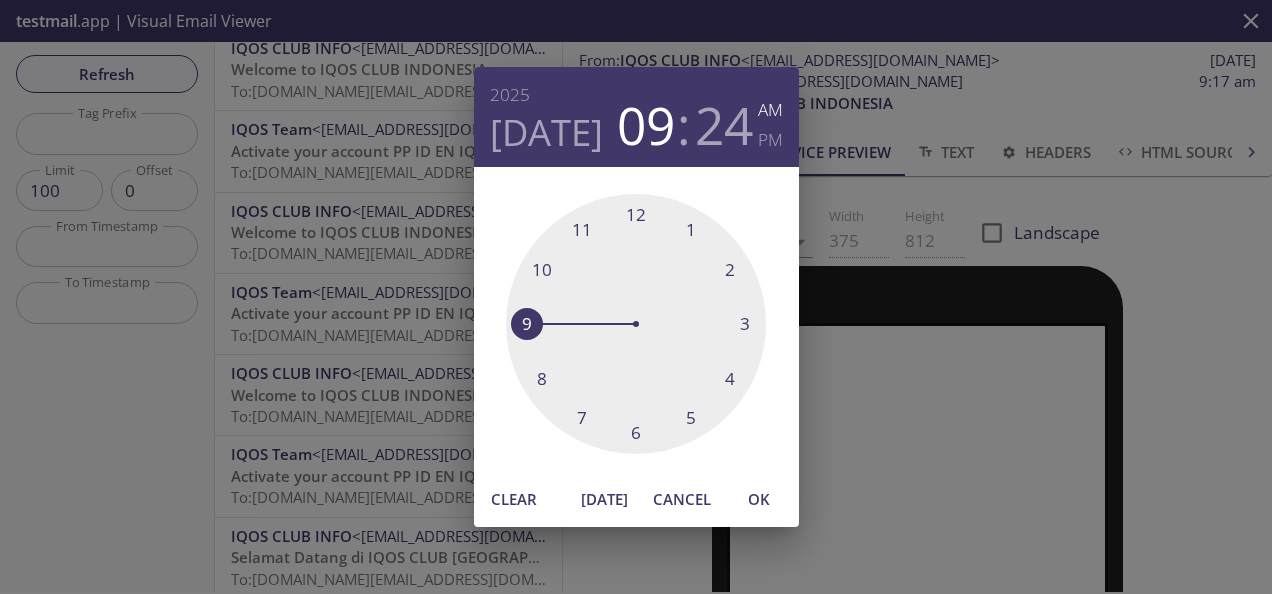 click at bounding box center [636, 324] 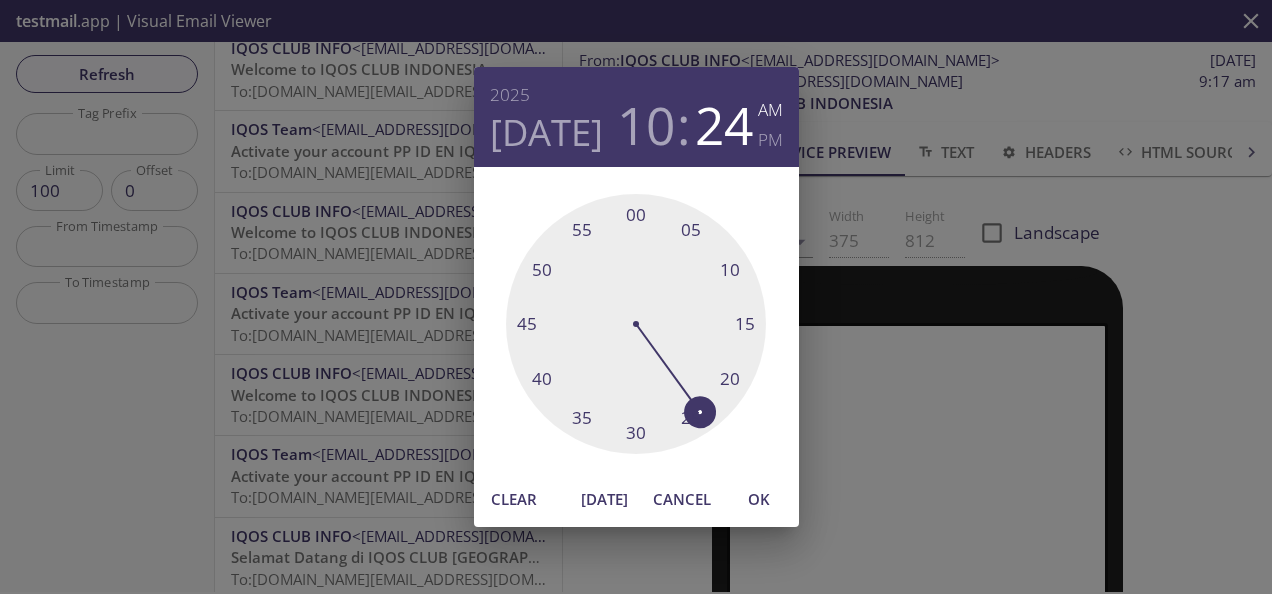 click on "OK" at bounding box center (759, 499) 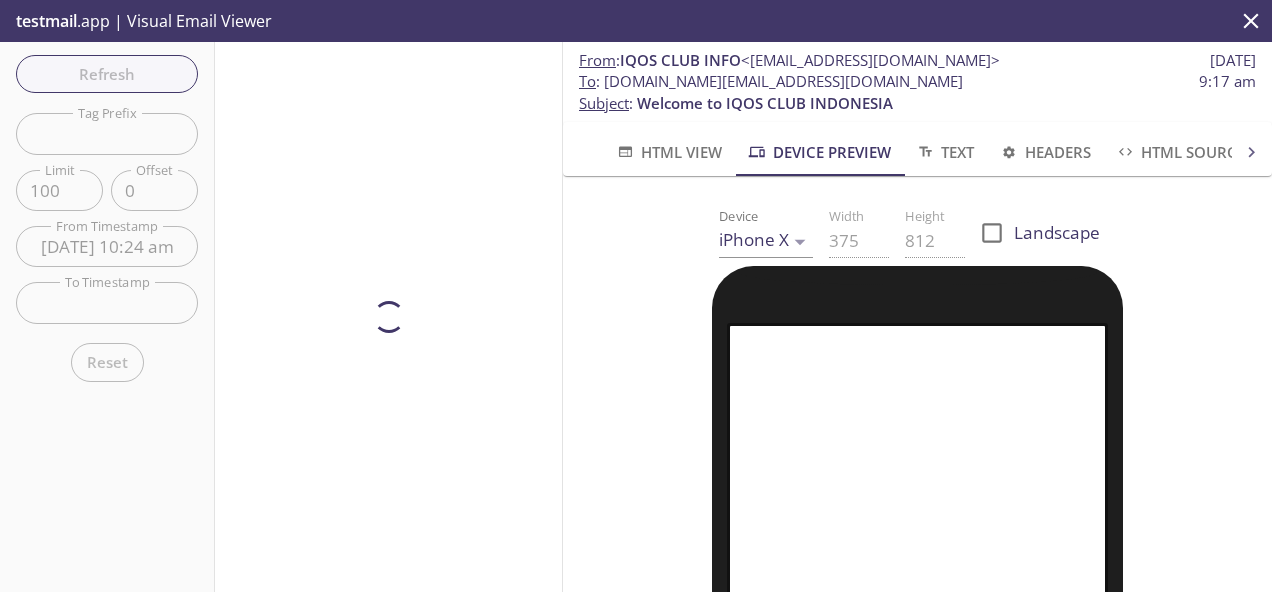 scroll, scrollTop: 0, scrollLeft: 0, axis: both 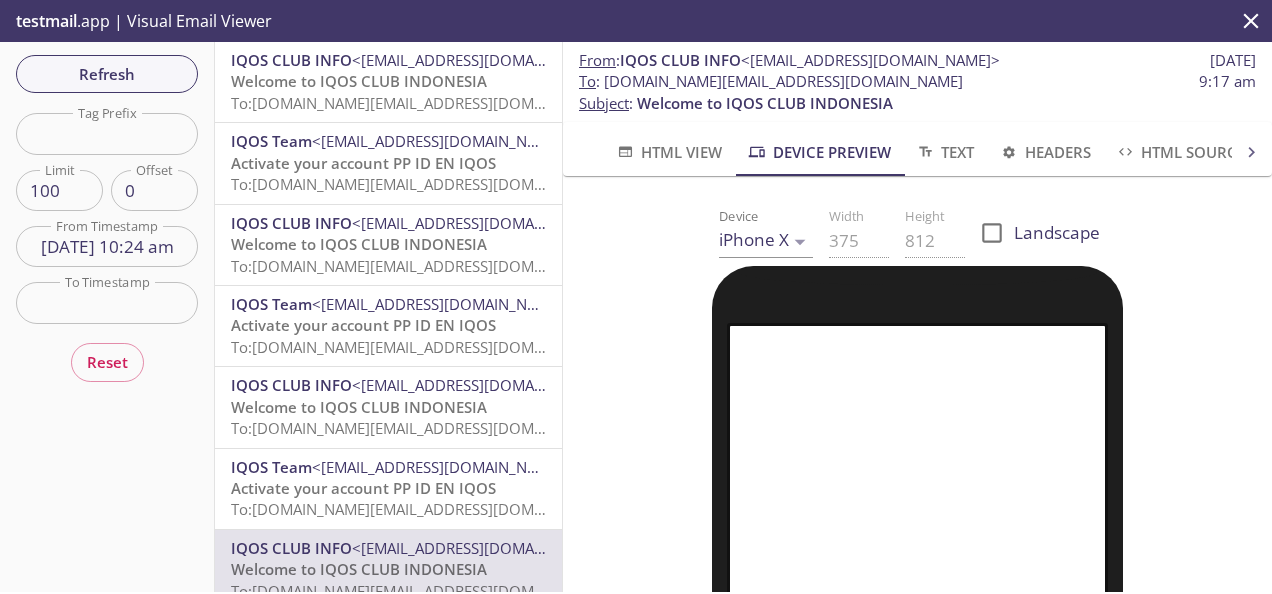 click on "[DATE] 10:24 am" at bounding box center (107, 246) 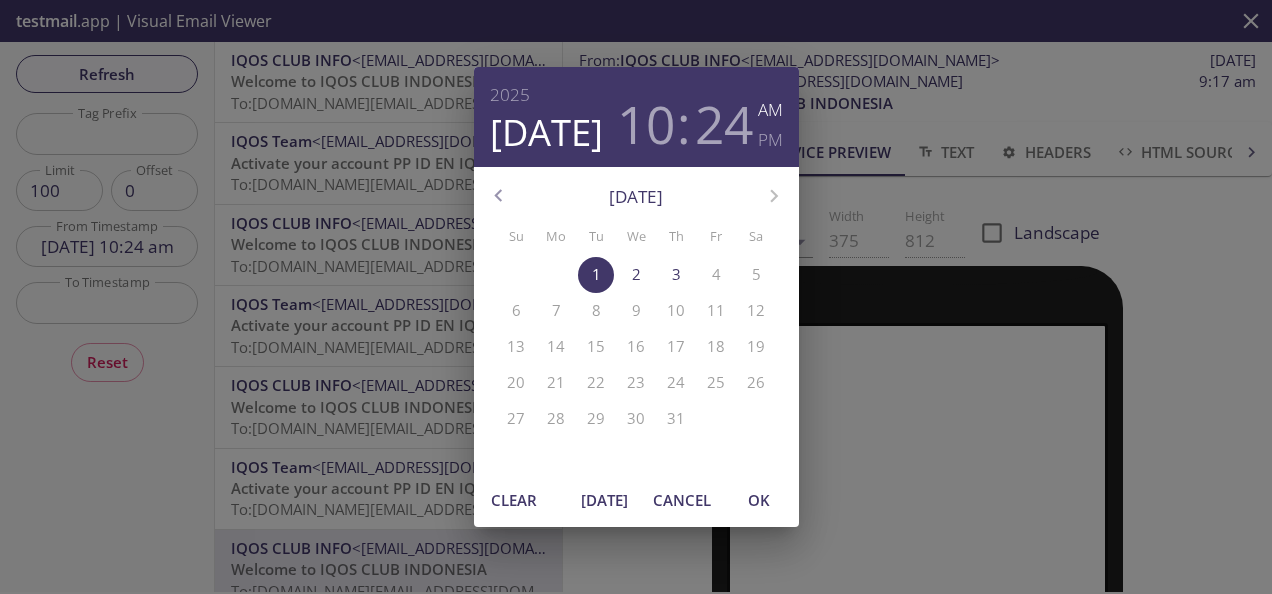 click on "[DATE]" at bounding box center (546, 132) 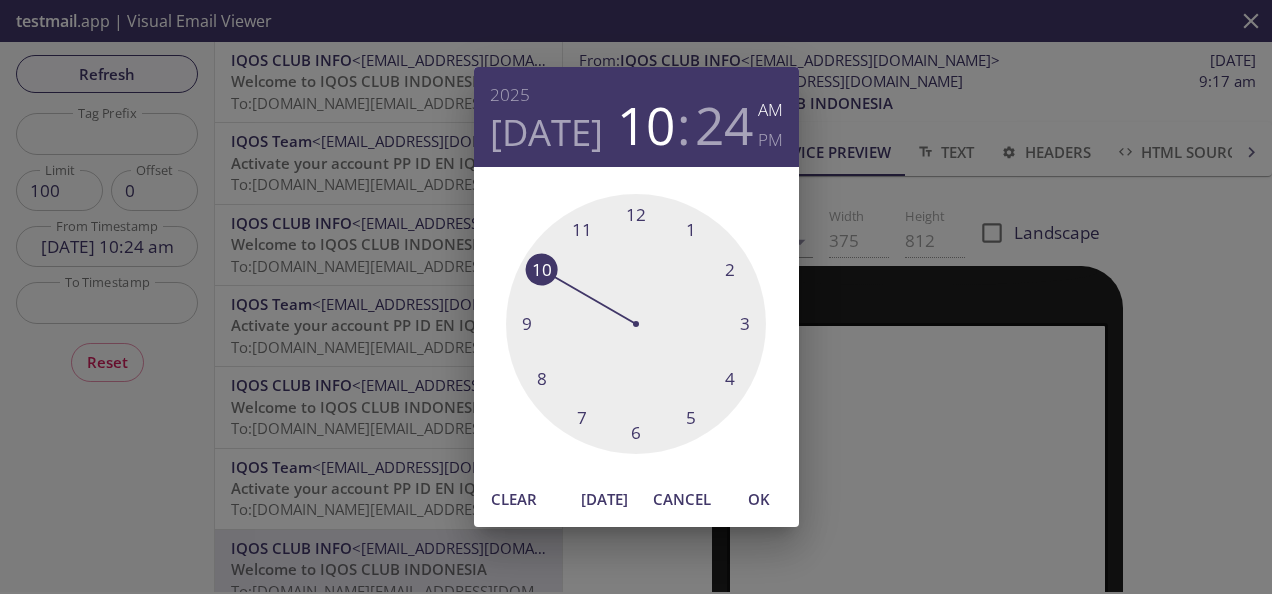 click on "OK" at bounding box center [759, 499] 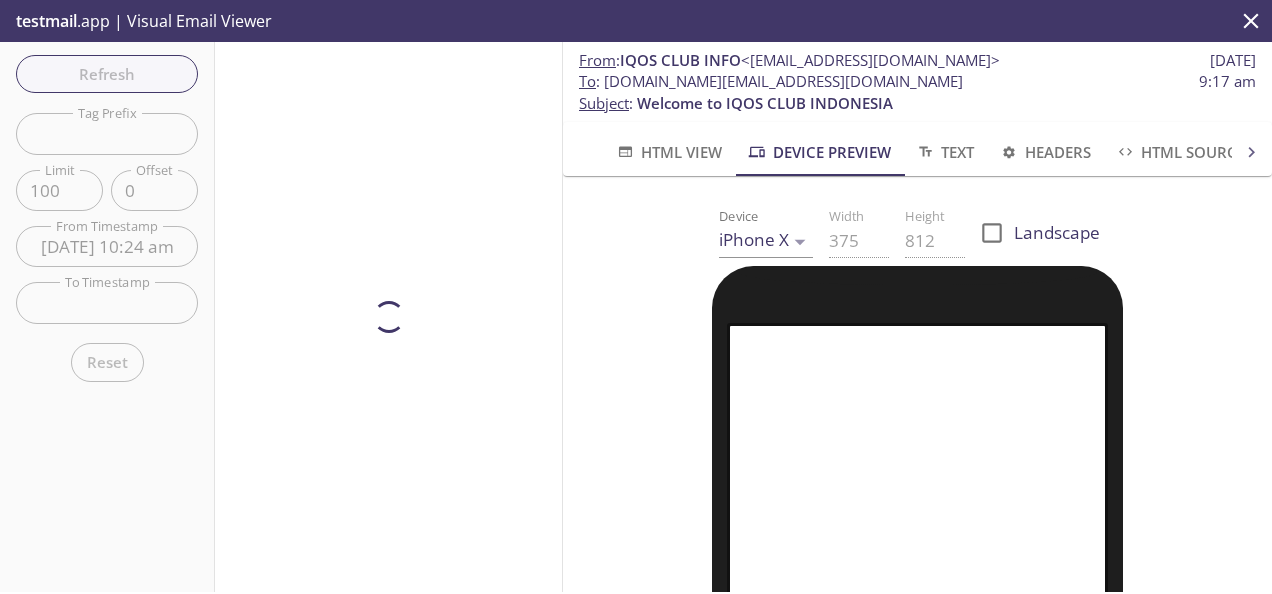 type on "[DATE] 10:24 am" 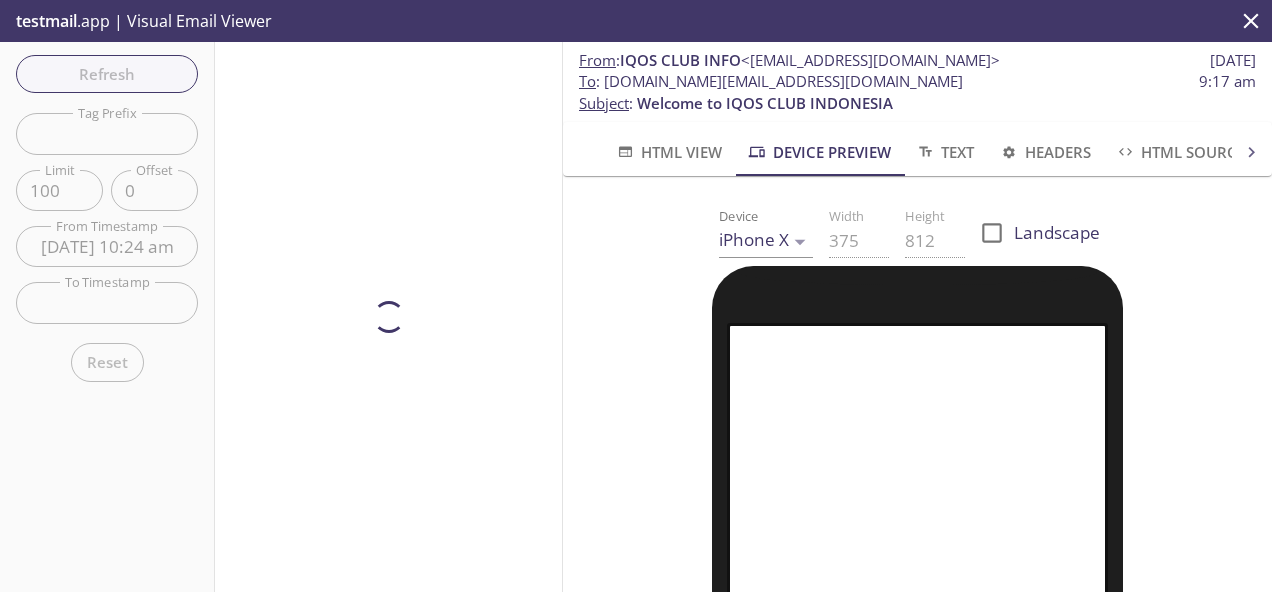 click at bounding box center (107, 302) 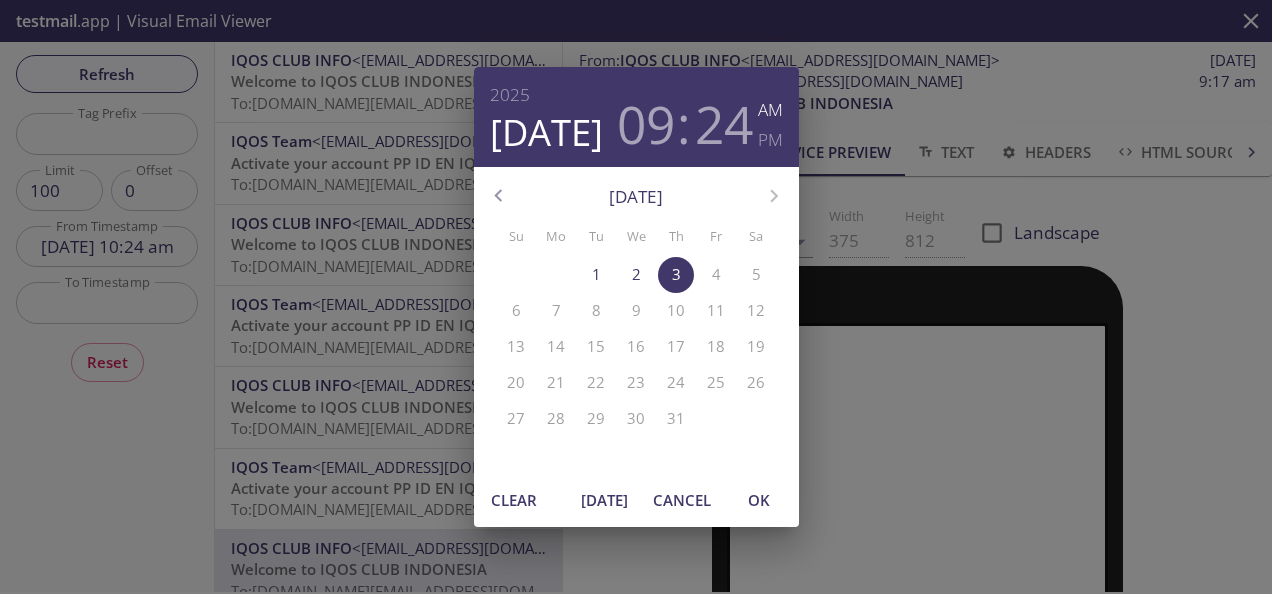 click on "OK" at bounding box center (759, 500) 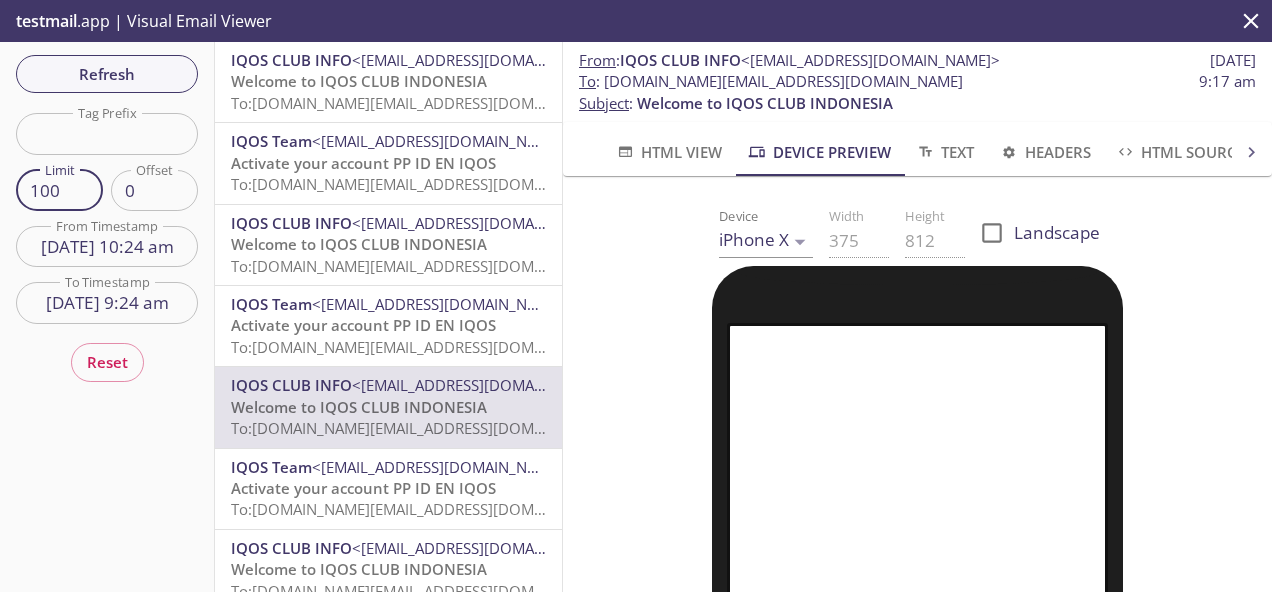 click on "100" at bounding box center (59, 190) 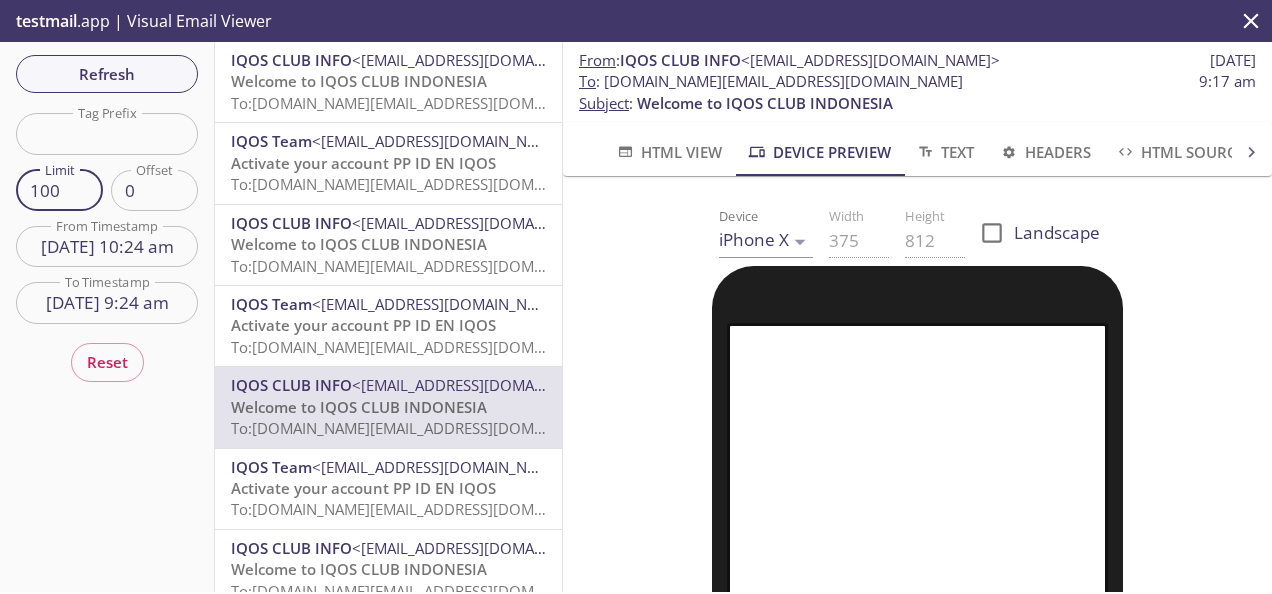 click on "100" at bounding box center [59, 190] 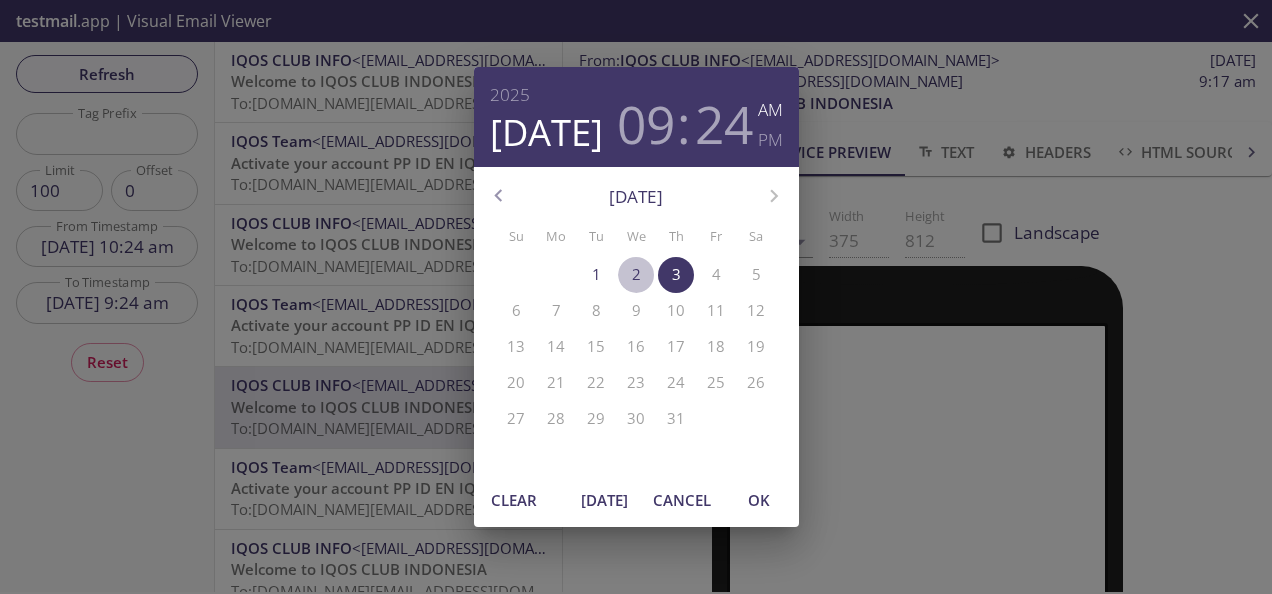 click on "2" at bounding box center (636, 274) 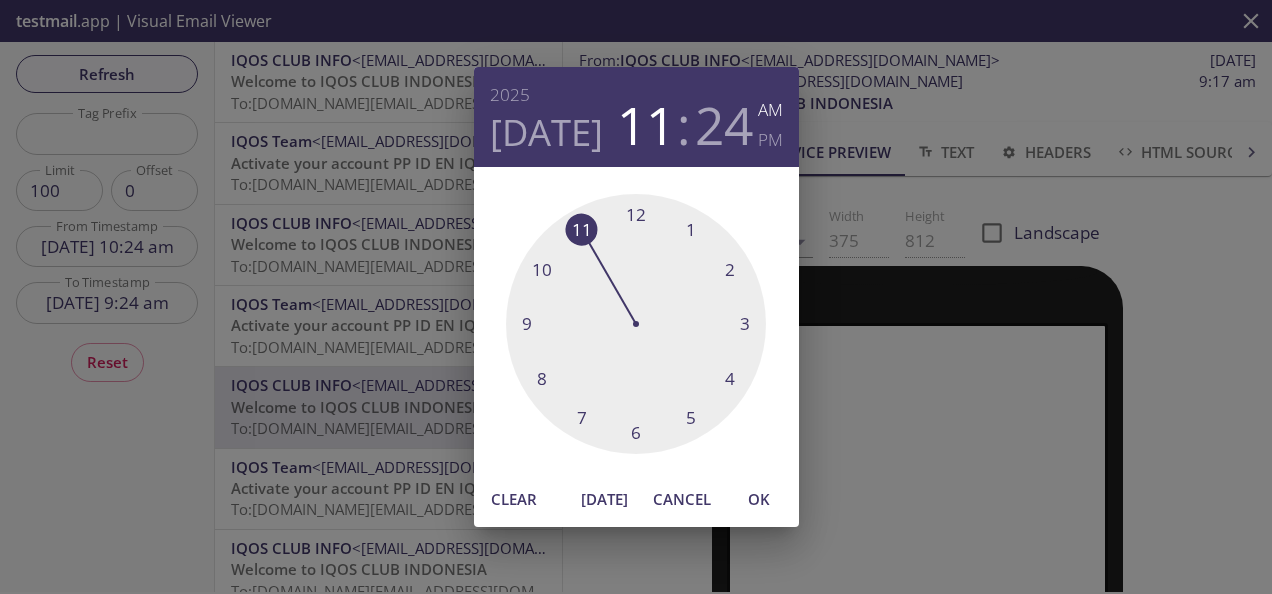 click at bounding box center [636, 324] 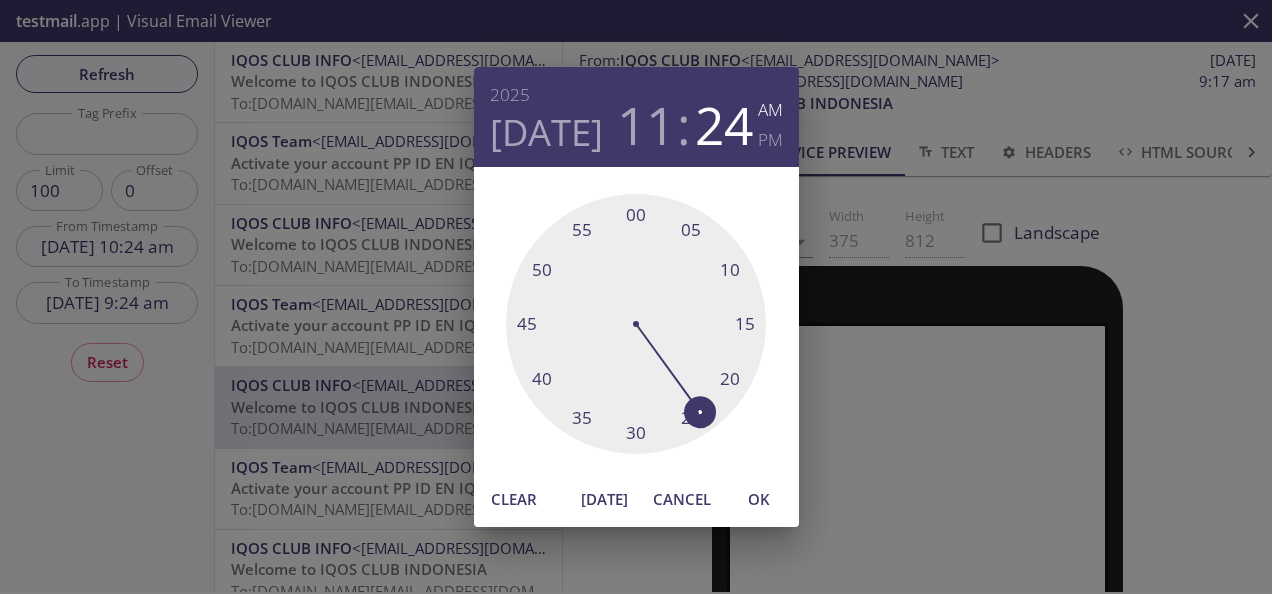 click at bounding box center [636, 324] 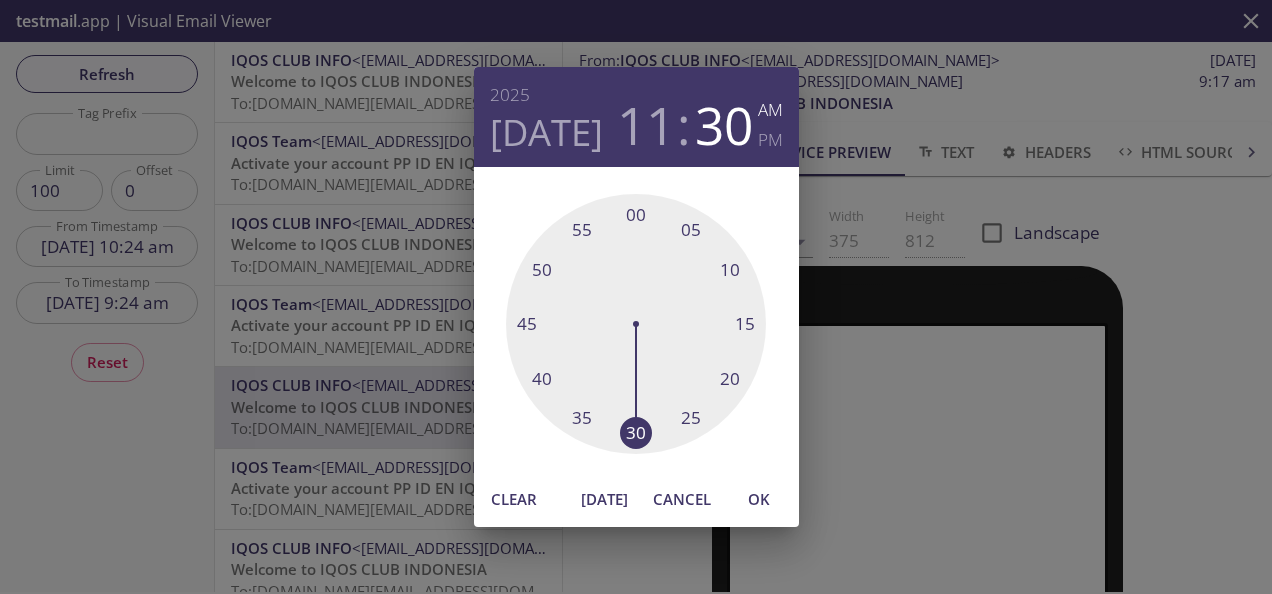 click on "OK" at bounding box center (759, 499) 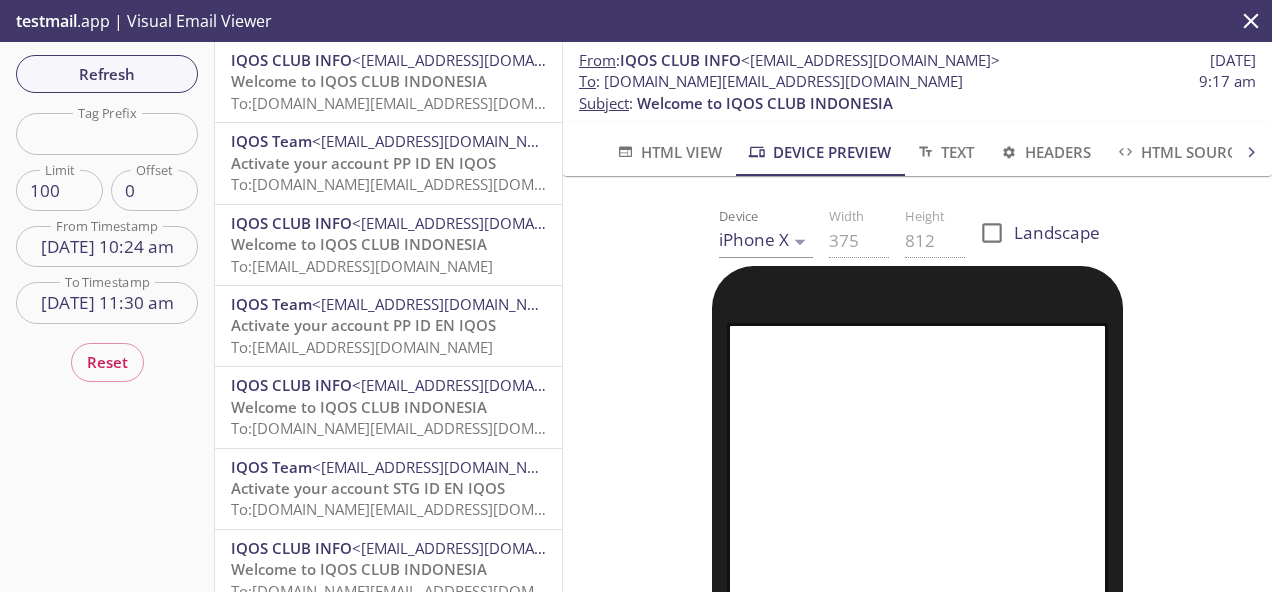 scroll, scrollTop: 748, scrollLeft: 0, axis: vertical 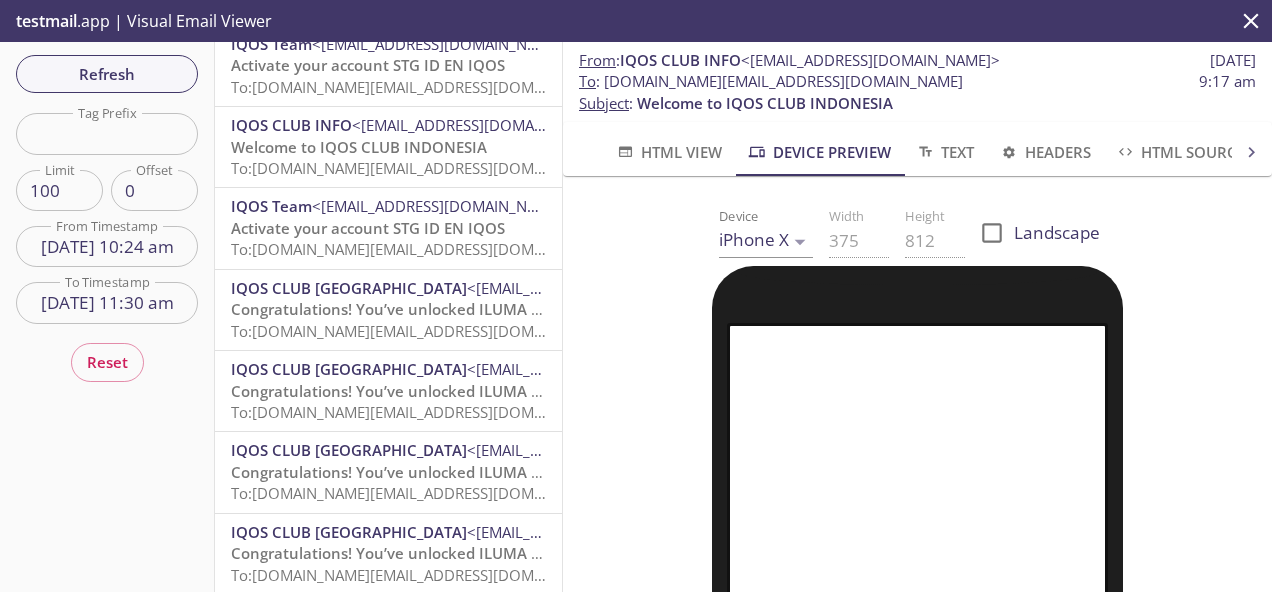 click on "Congratulations! You’ve unlocked ILUMA i Badge" at bounding box center (407, 309) 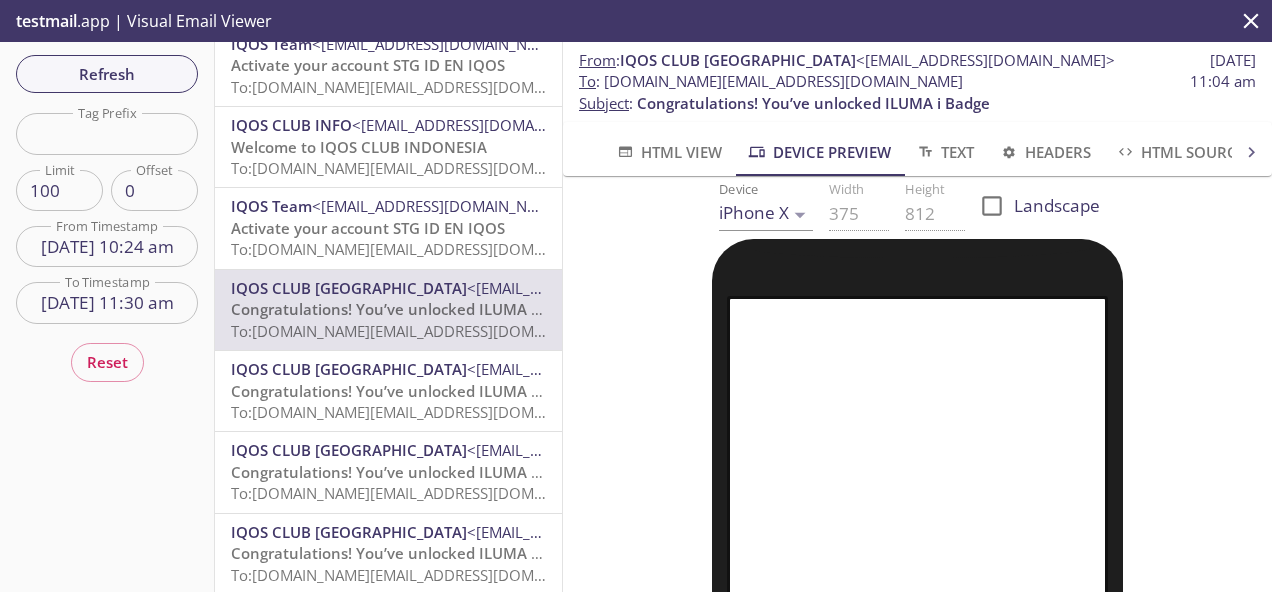 scroll, scrollTop: 200, scrollLeft: 0, axis: vertical 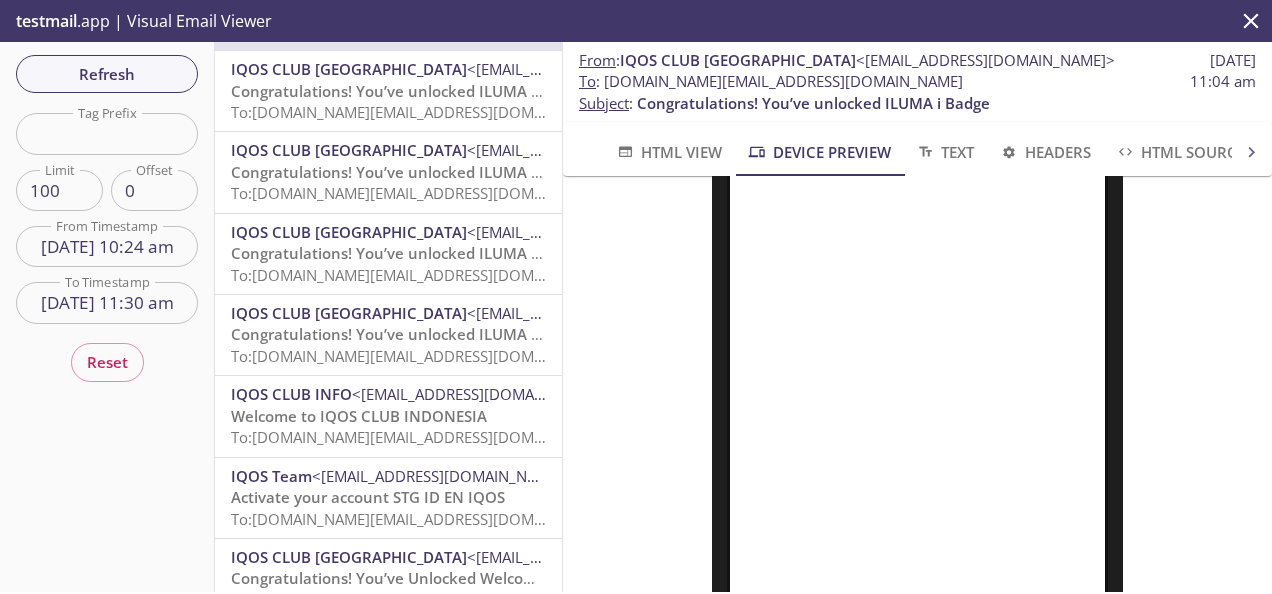 click at bounding box center [107, 133] 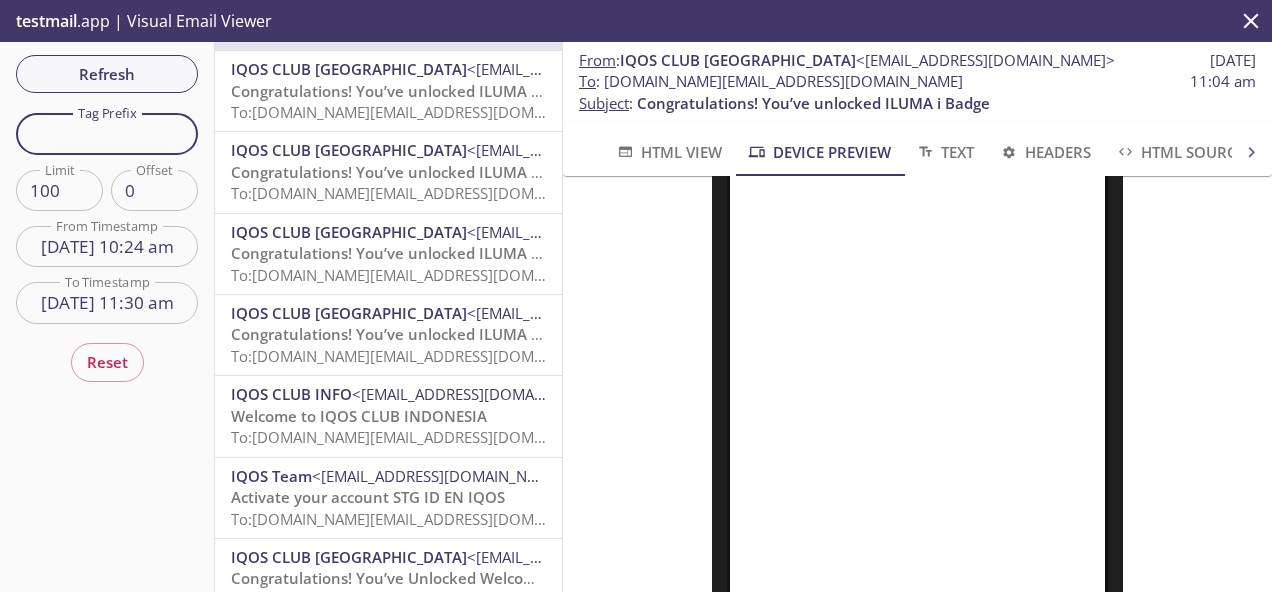 paste on "[DOMAIN_NAME][EMAIL_ADDRESS][DOMAIN_NAME]" 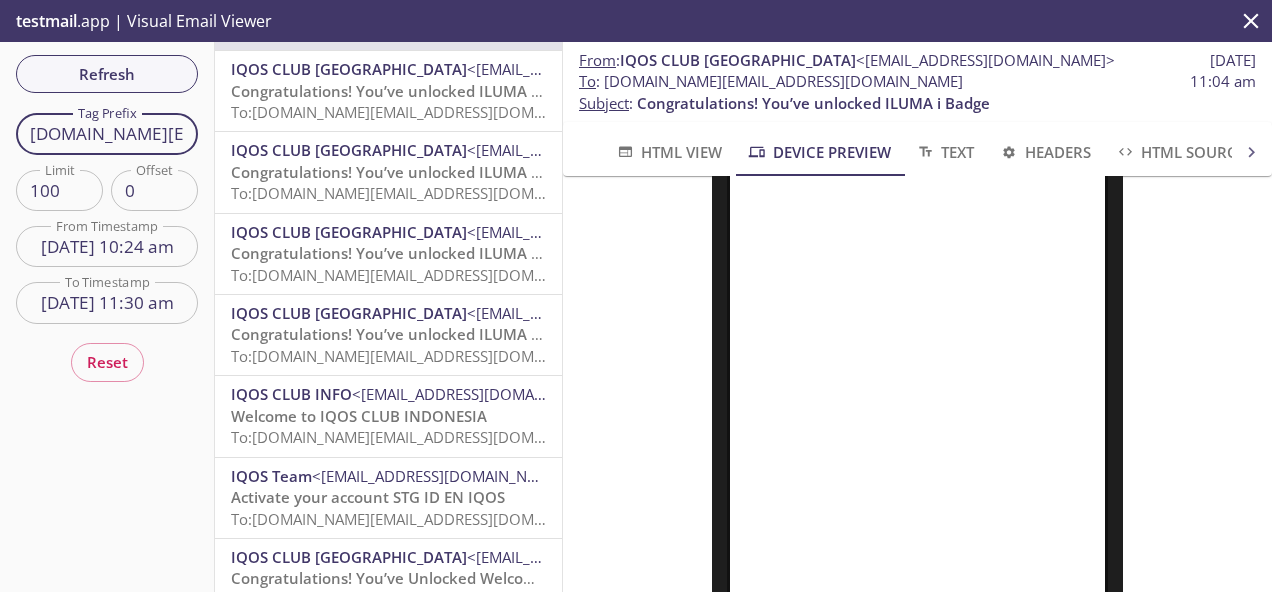 scroll, scrollTop: 0, scrollLeft: 200, axis: horizontal 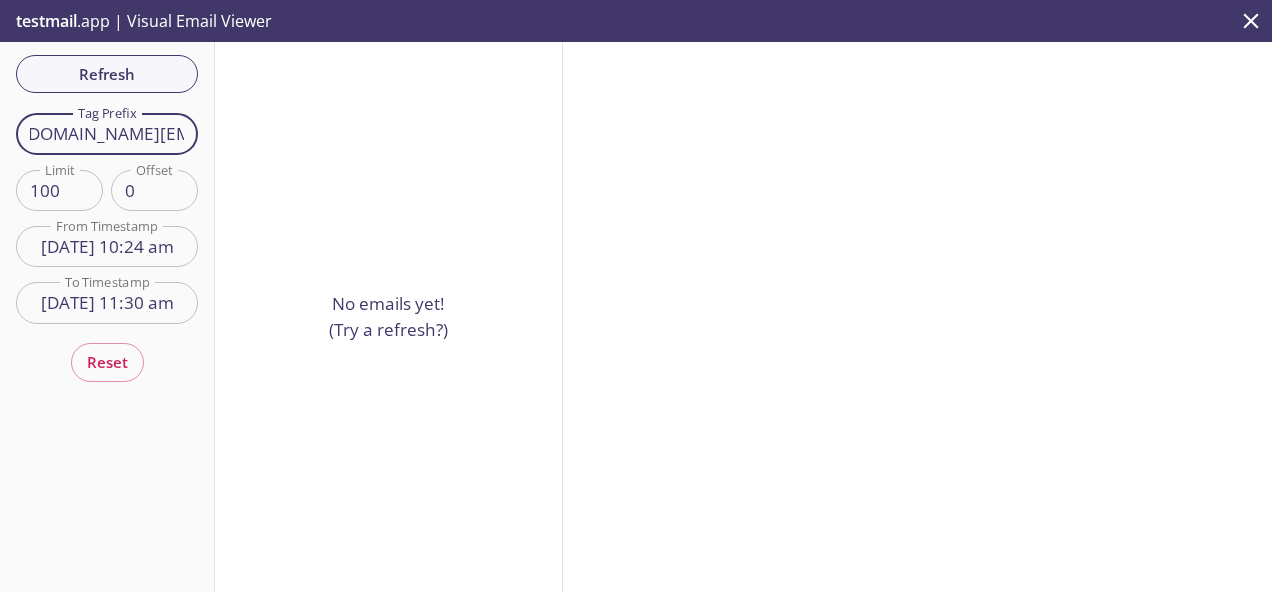 drag, startPoint x: 189, startPoint y: 135, endPoint x: 92, endPoint y: 132, distance: 97.04638 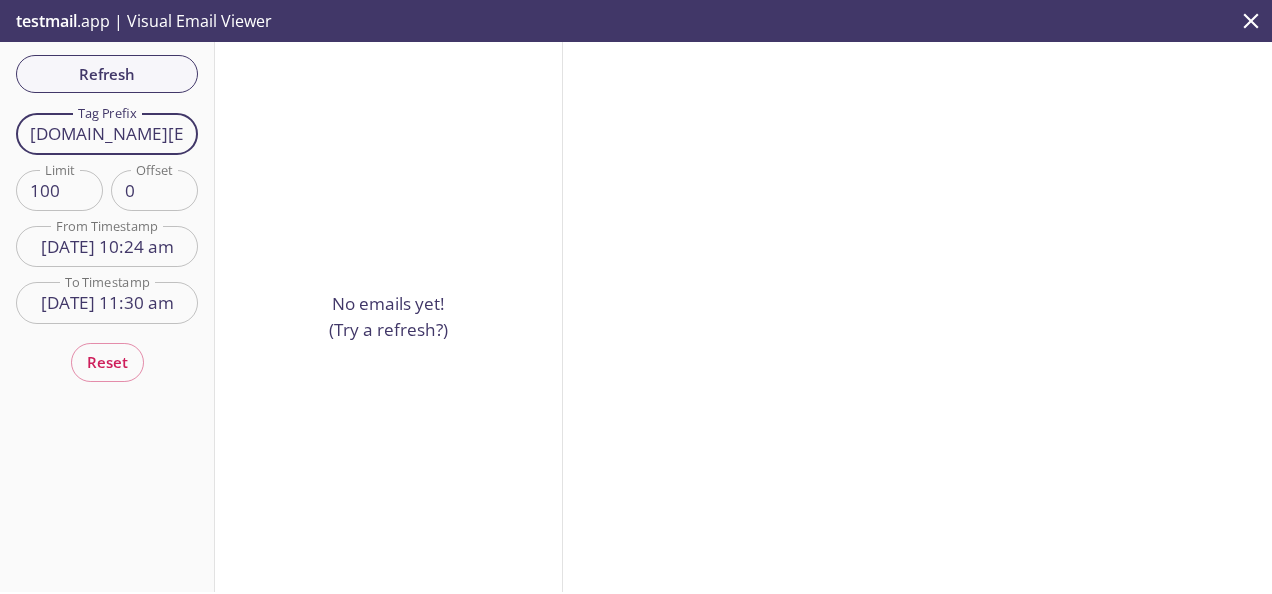 scroll, scrollTop: 0, scrollLeft: 200, axis: horizontal 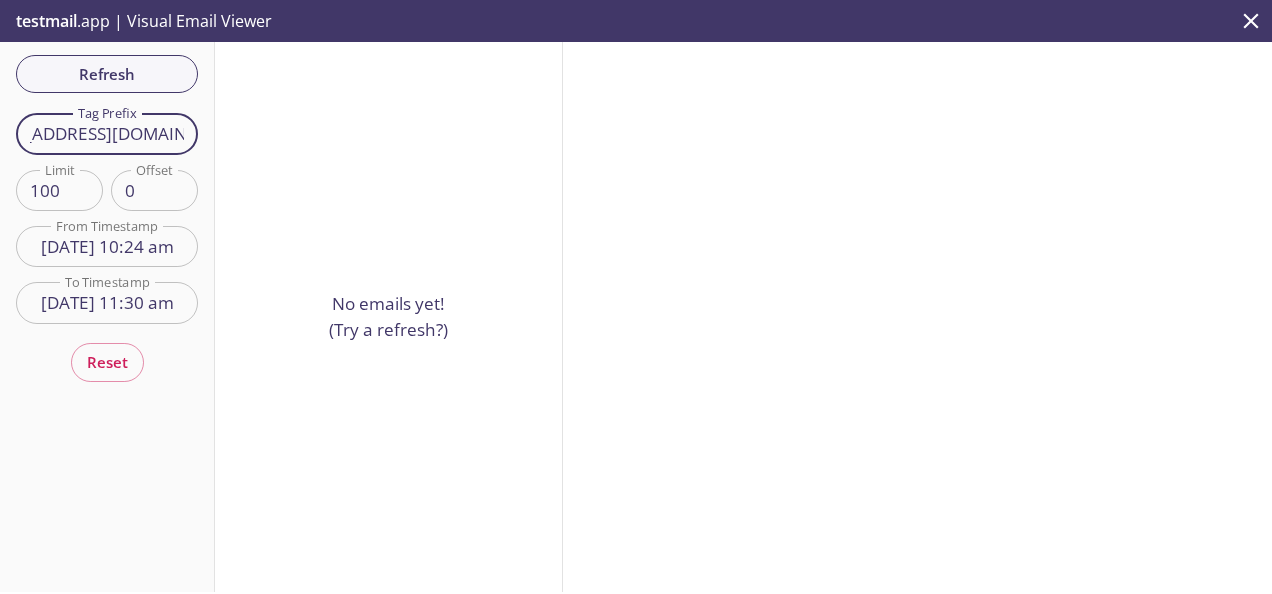 drag, startPoint x: 44, startPoint y: 136, endPoint x: 233, endPoint y: 146, distance: 189.26436 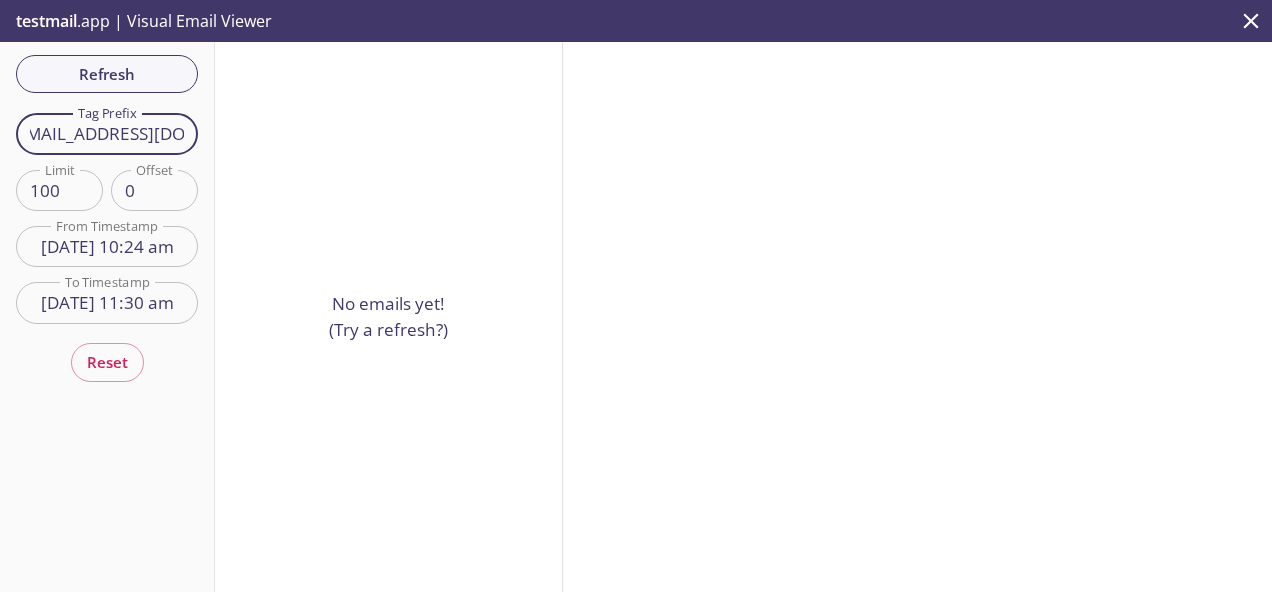 scroll, scrollTop: 0, scrollLeft: 157, axis: horizontal 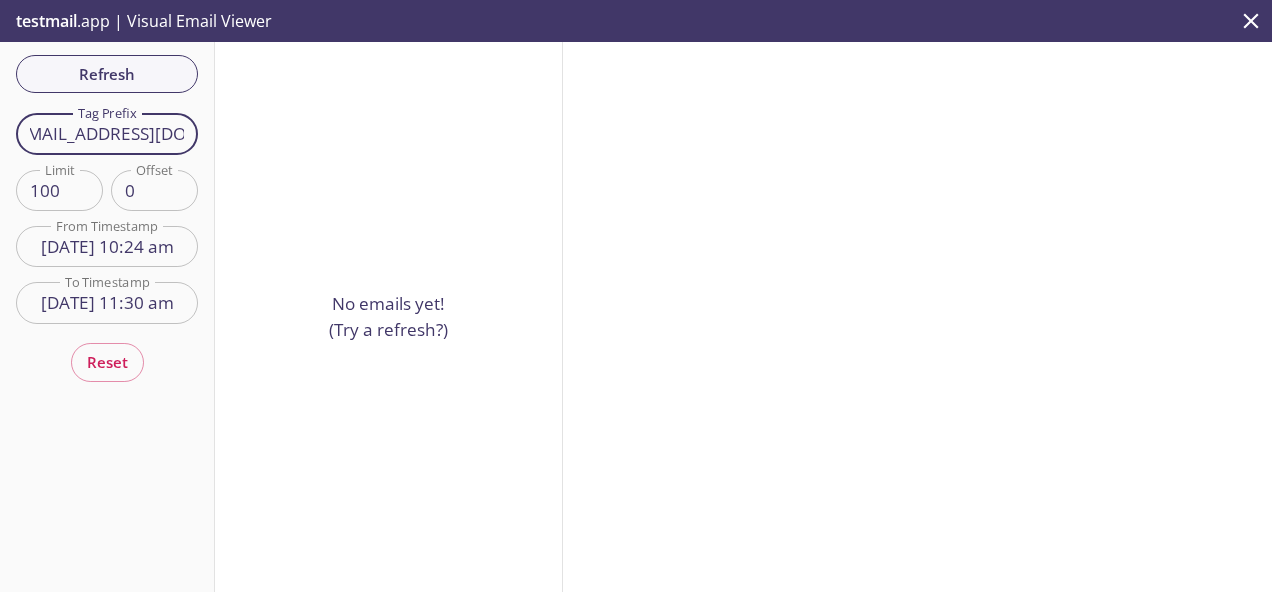 drag, startPoint x: 177, startPoint y: 136, endPoint x: 59, endPoint y: 134, distance: 118.016945 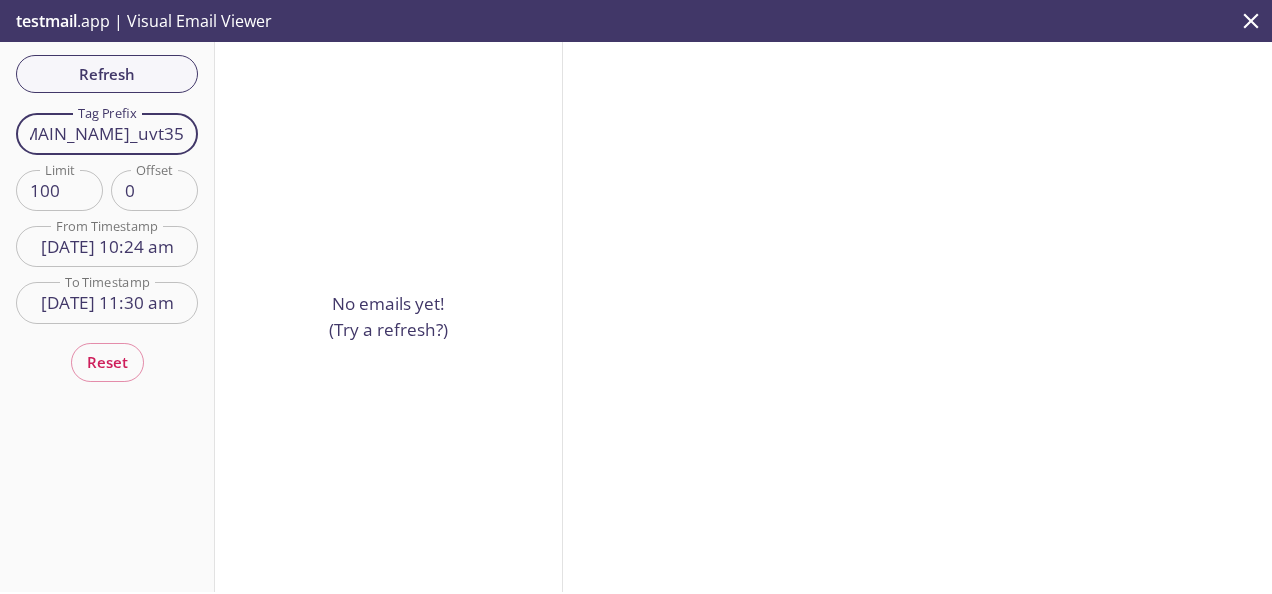 scroll, scrollTop: 0, scrollLeft: 36, axis: horizontal 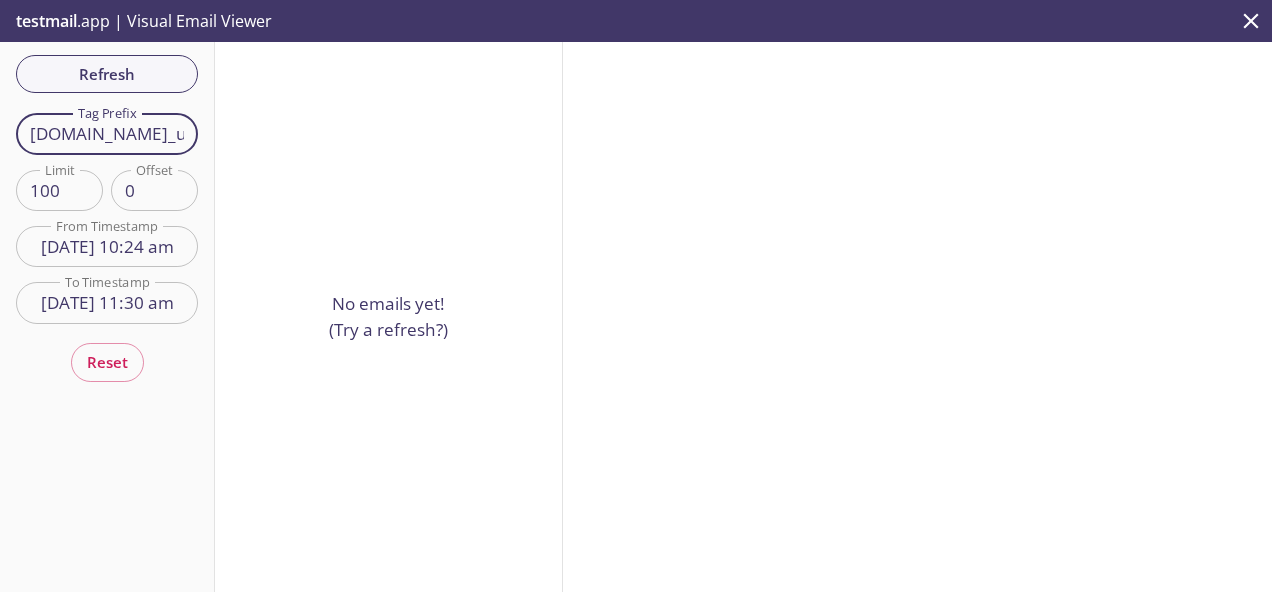 drag, startPoint x: 116, startPoint y: 136, endPoint x: 32, endPoint y: 135, distance: 84.00595 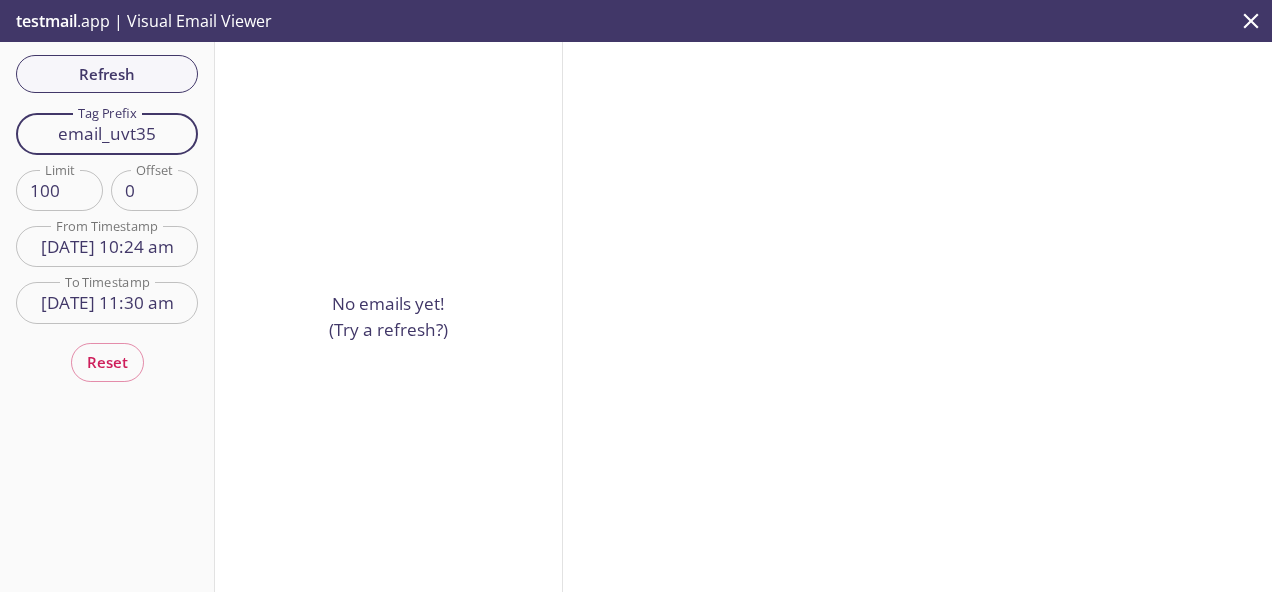click on "email_uvt35" at bounding box center [107, 133] 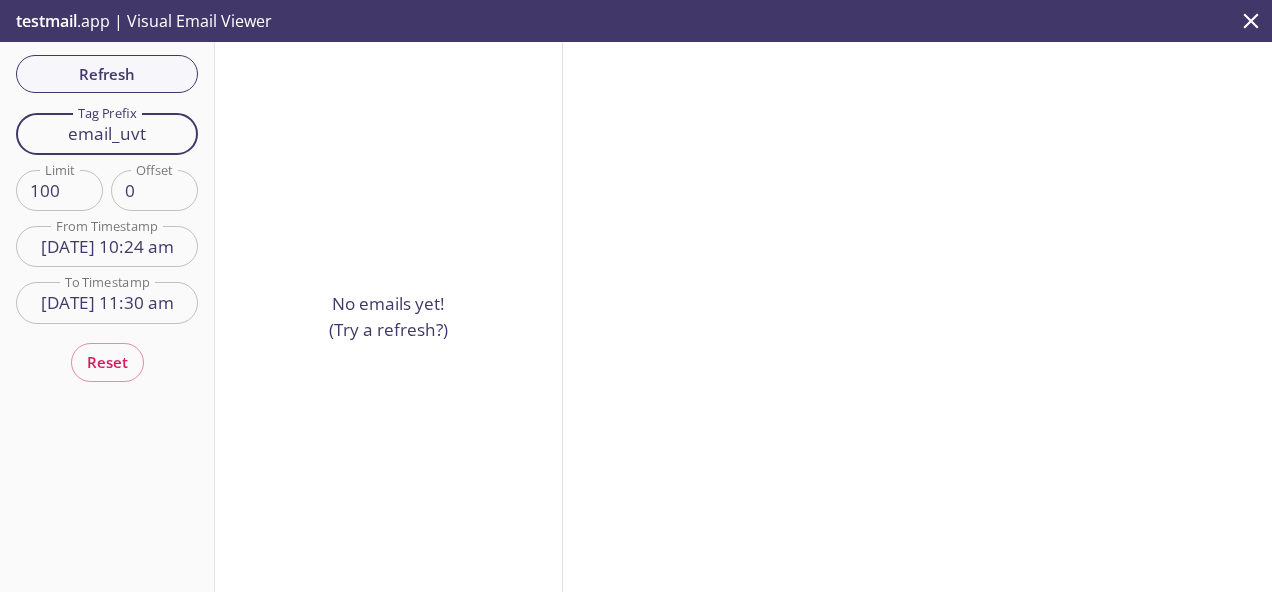 type on "email_uvt" 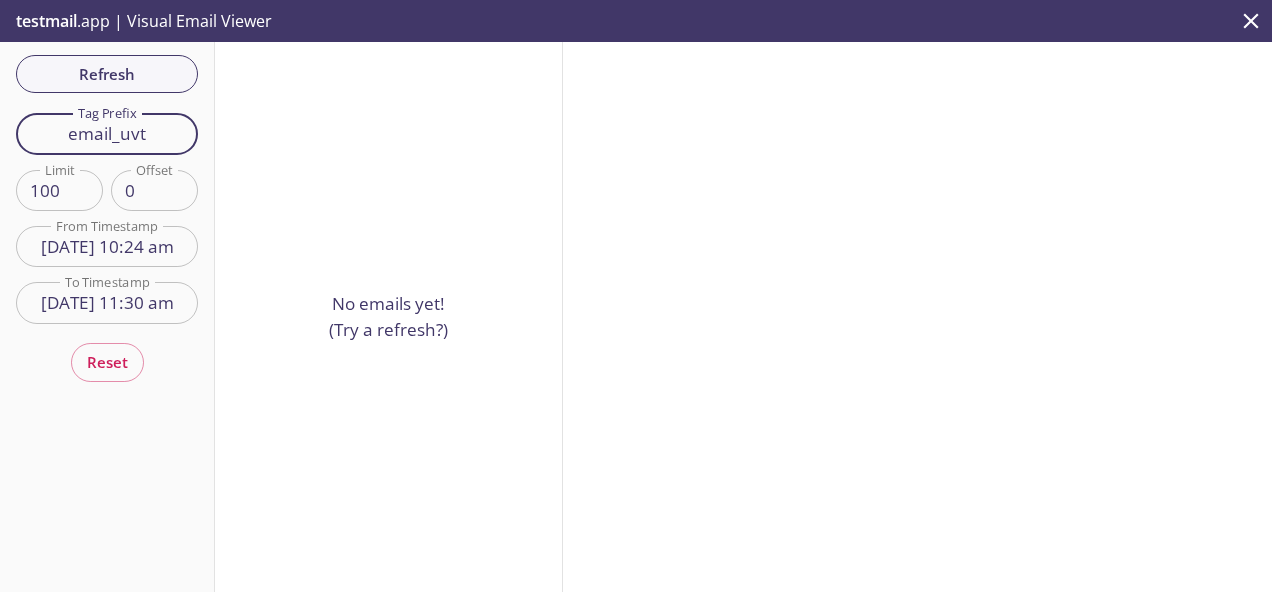 drag, startPoint x: 152, startPoint y: 139, endPoint x: 36, endPoint y: 134, distance: 116.10771 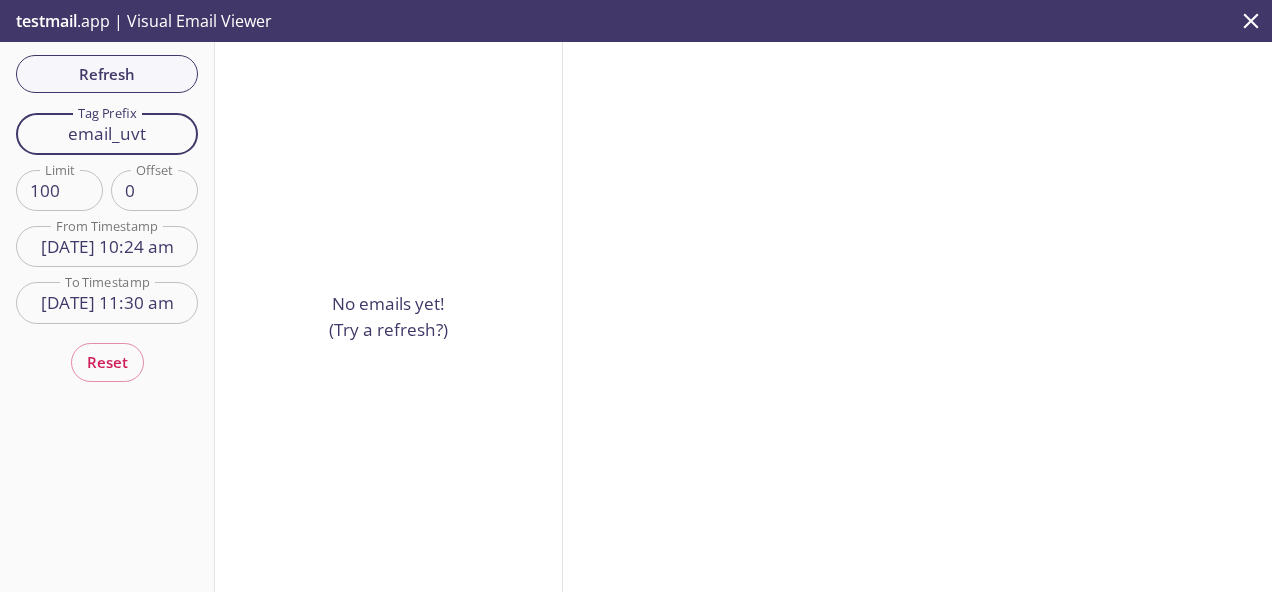 click on "email_uvt" at bounding box center (107, 133) 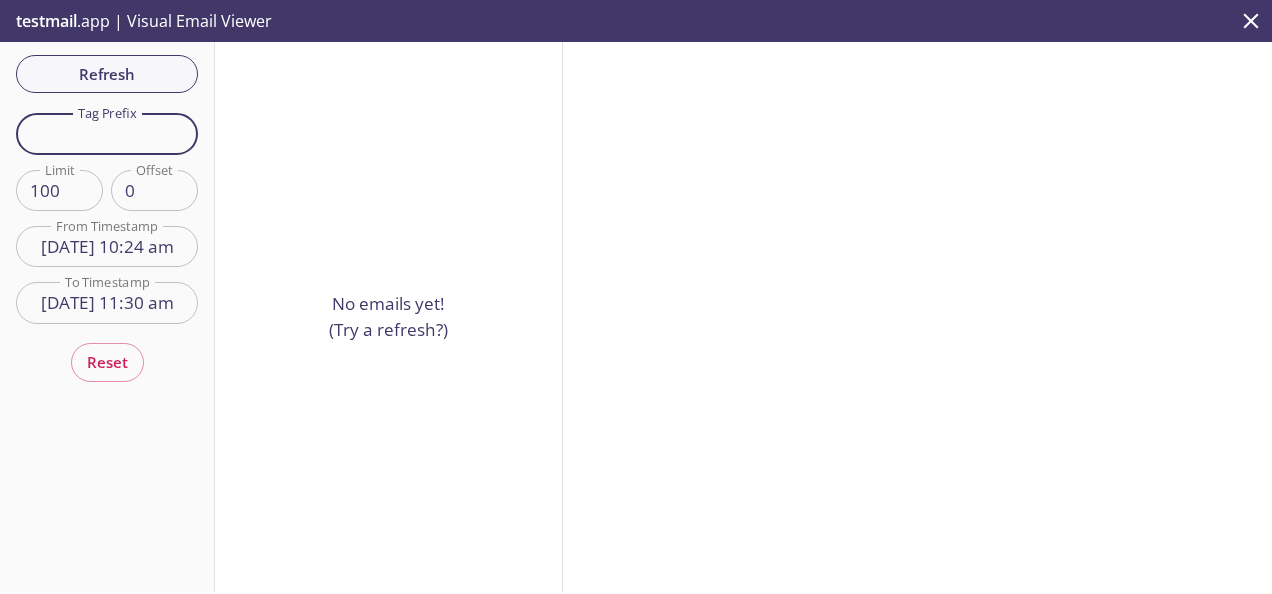type 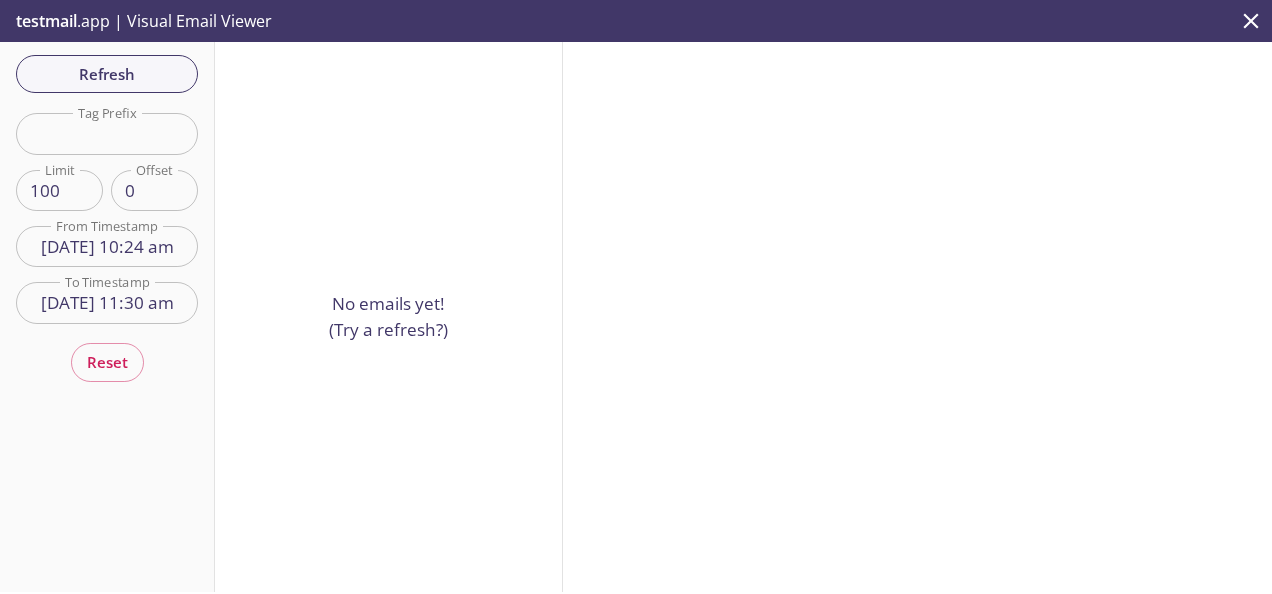 click at bounding box center [917, 317] 